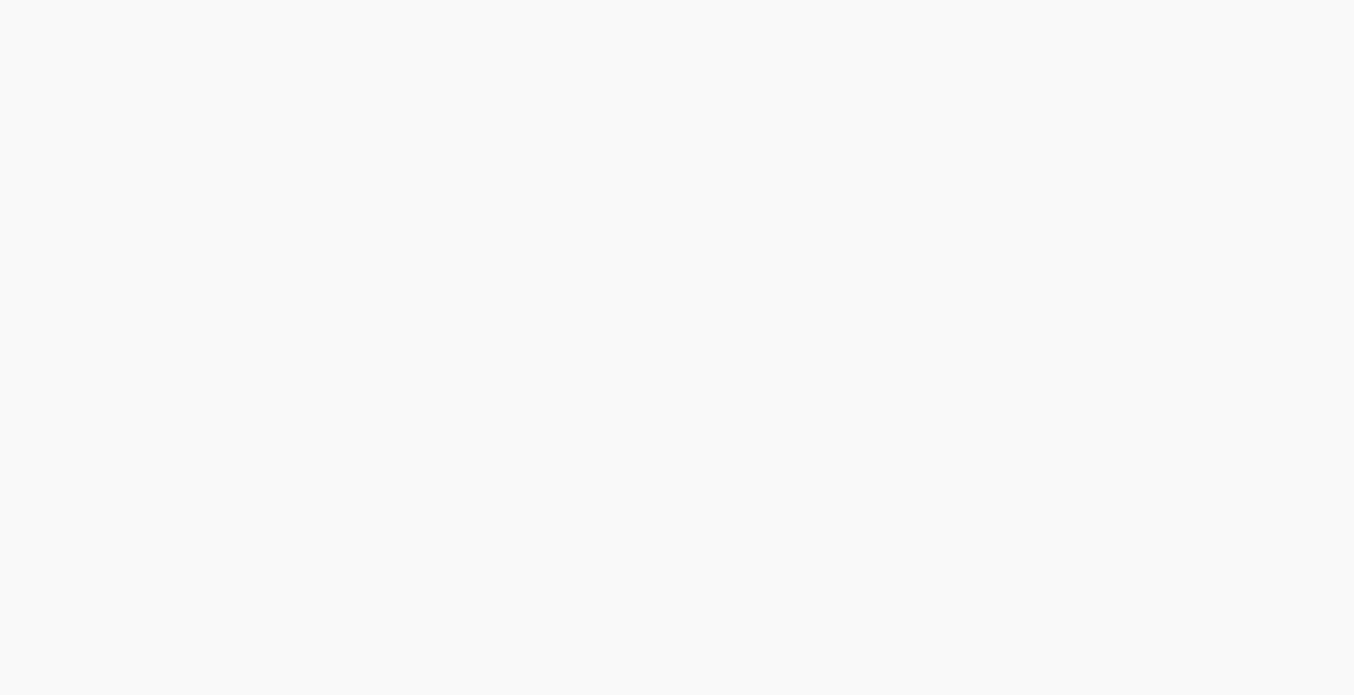 scroll, scrollTop: 0, scrollLeft: 0, axis: both 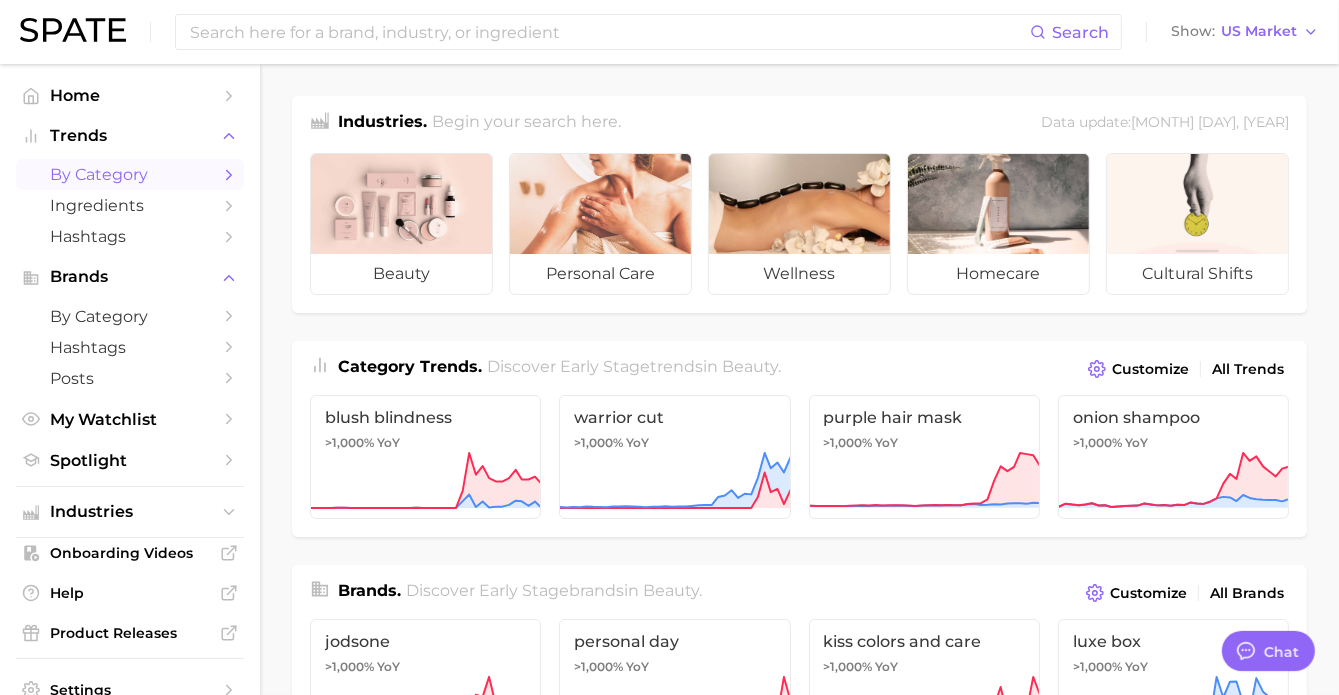 click on "by Category" at bounding box center (130, 174) 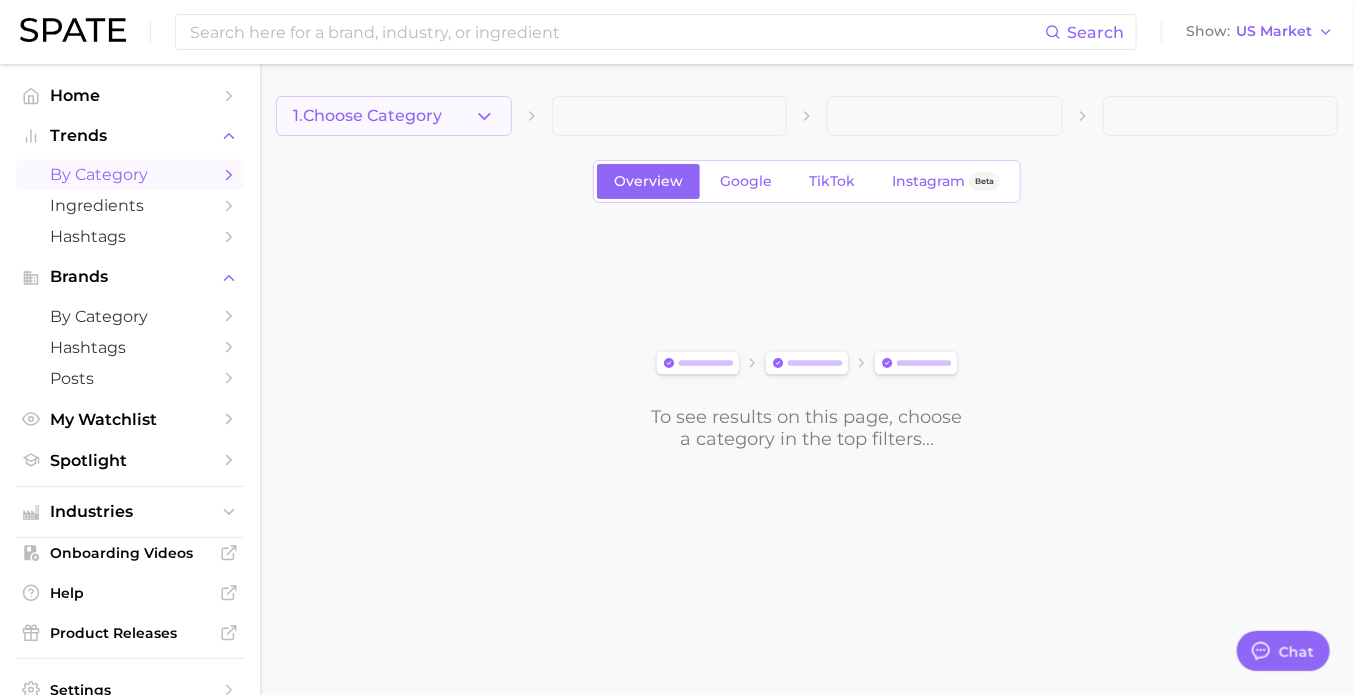 click 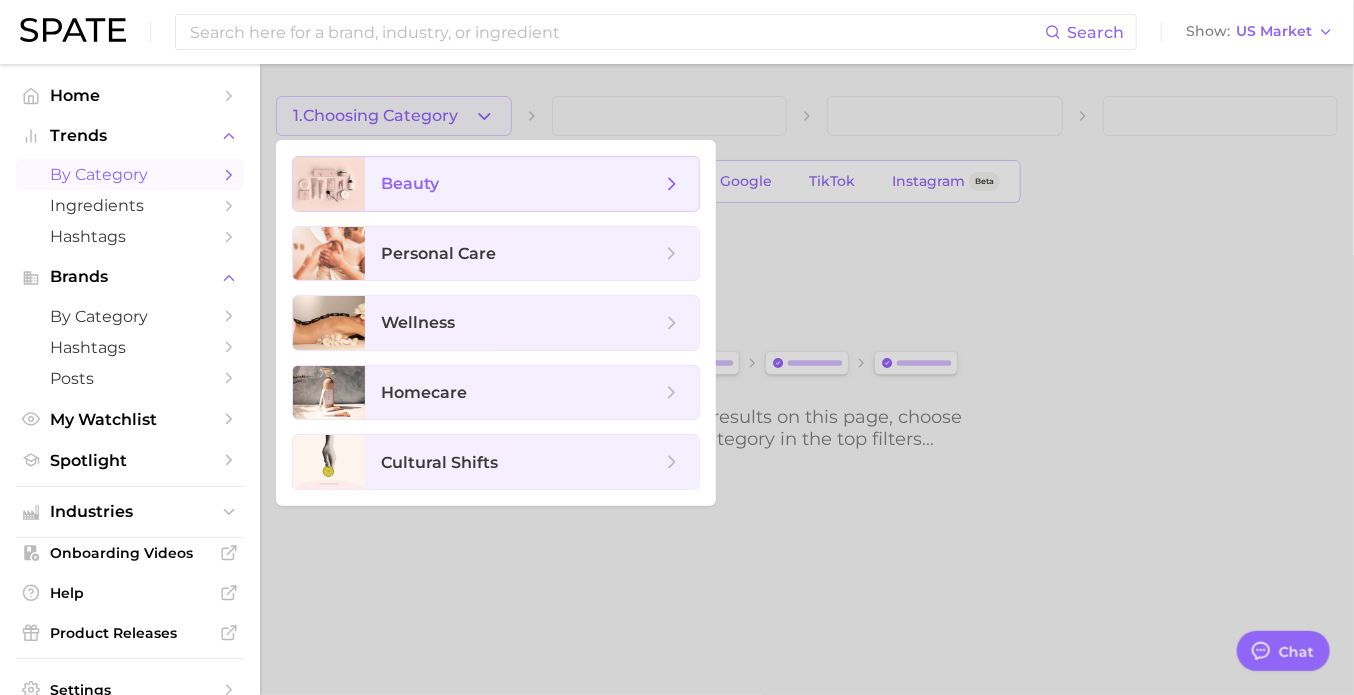 click on "beauty" at bounding box center [521, 184] 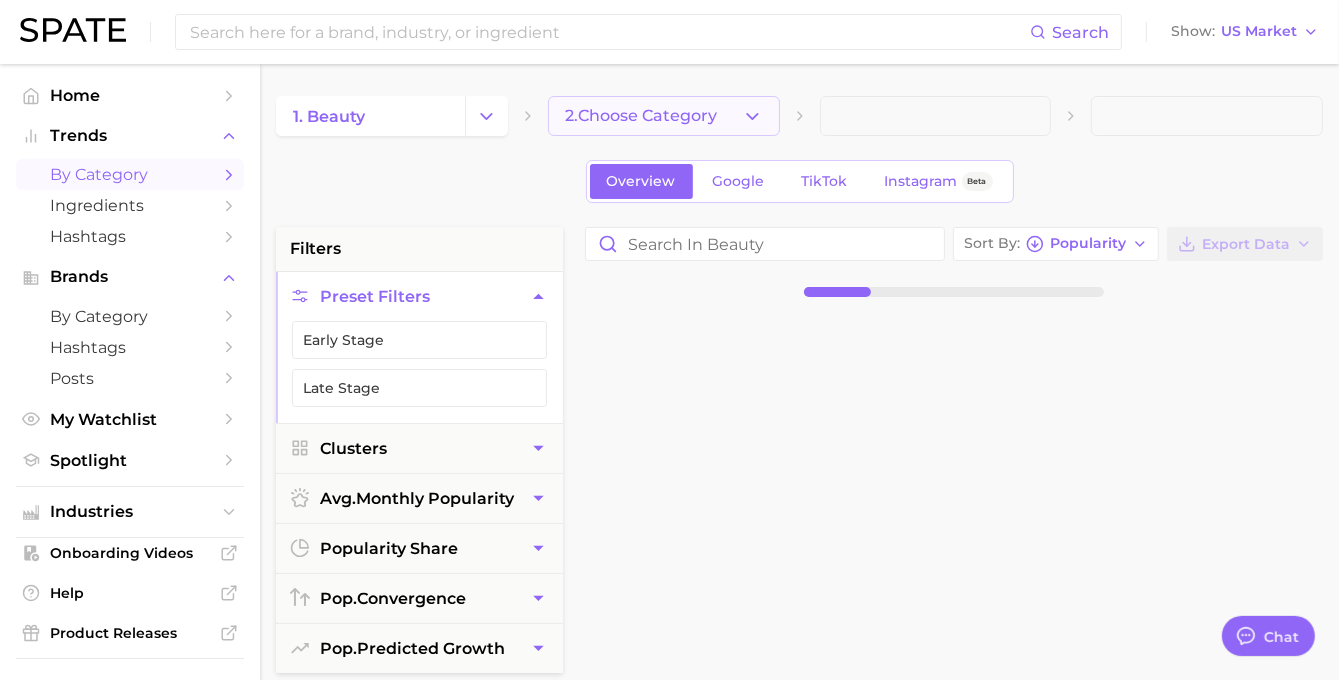 click on "2.  Choose Category" at bounding box center [664, 116] 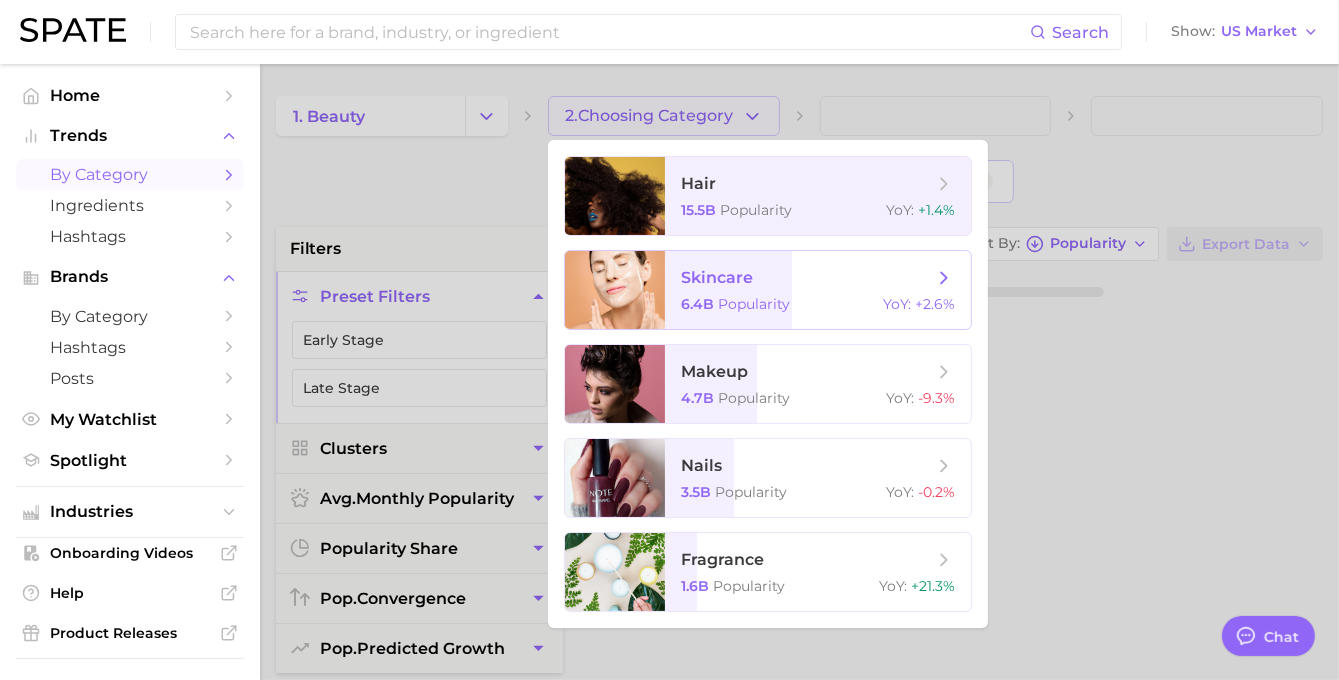 click on "Popularity" at bounding box center [754, 304] 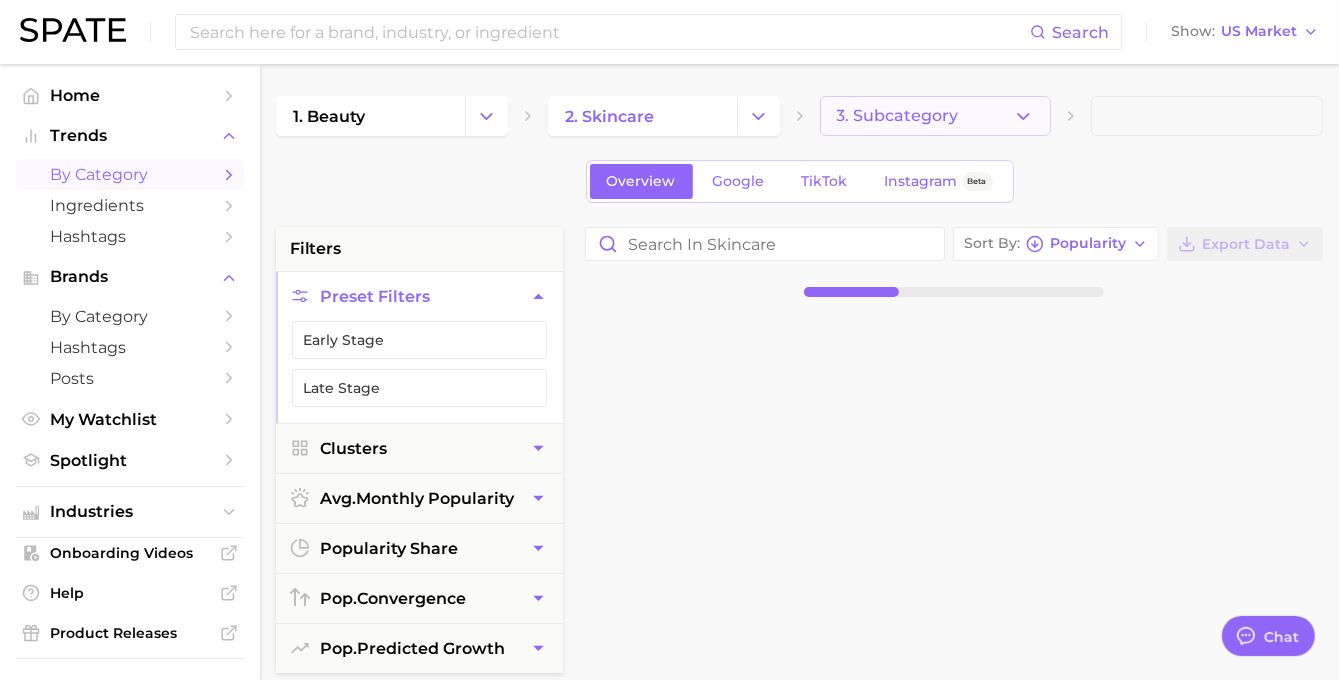 click on "3. Subcategory" at bounding box center (898, 116) 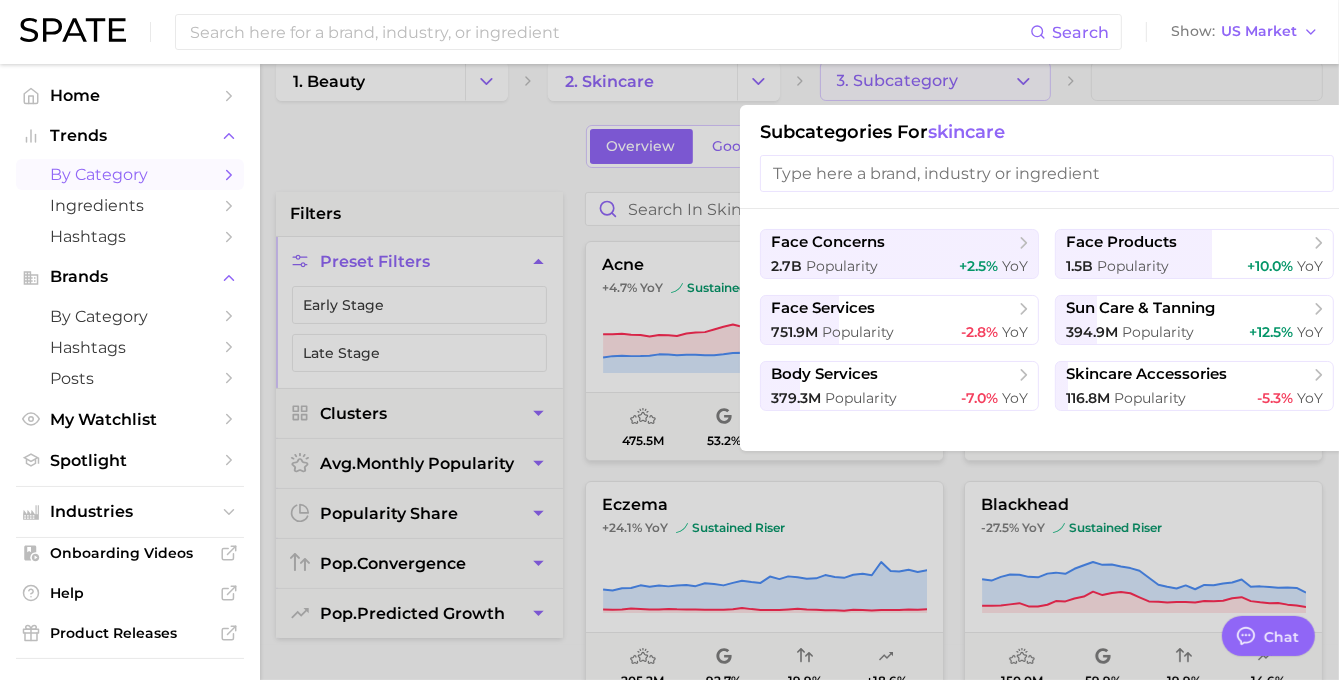 scroll, scrollTop: 0, scrollLeft: 0, axis: both 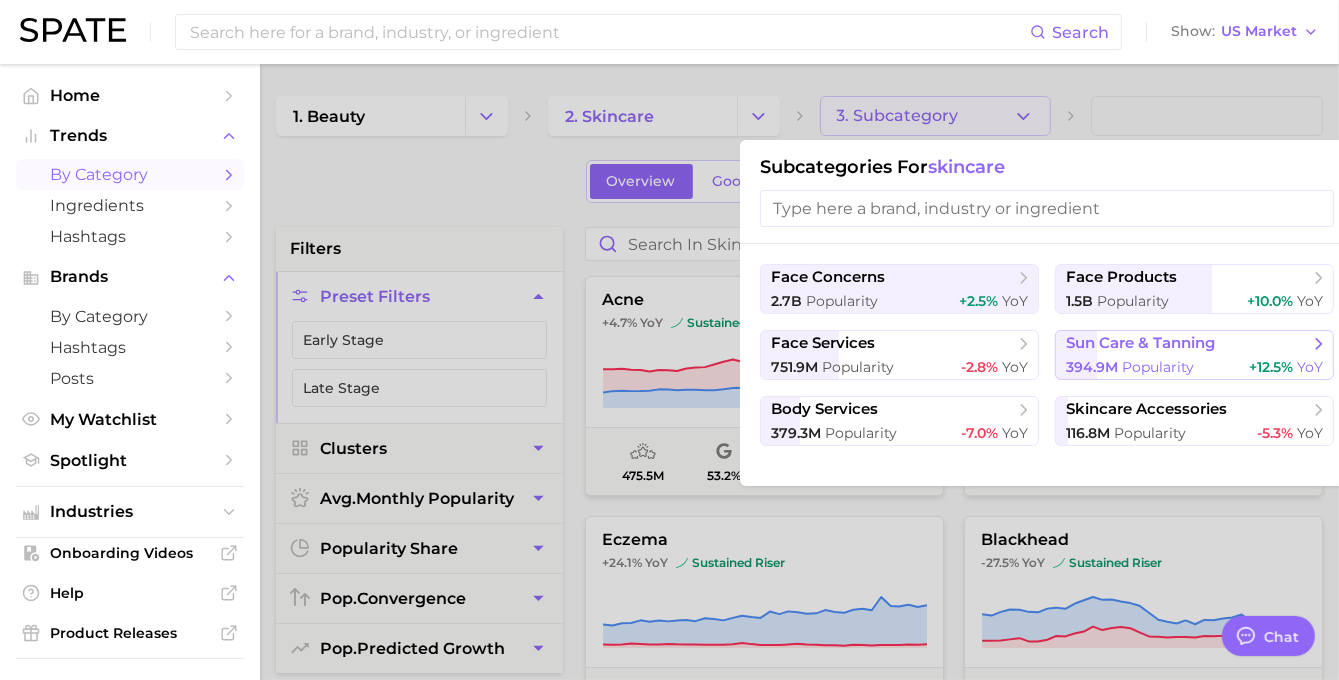 click on "sun care & tanning" at bounding box center (1187, 344) 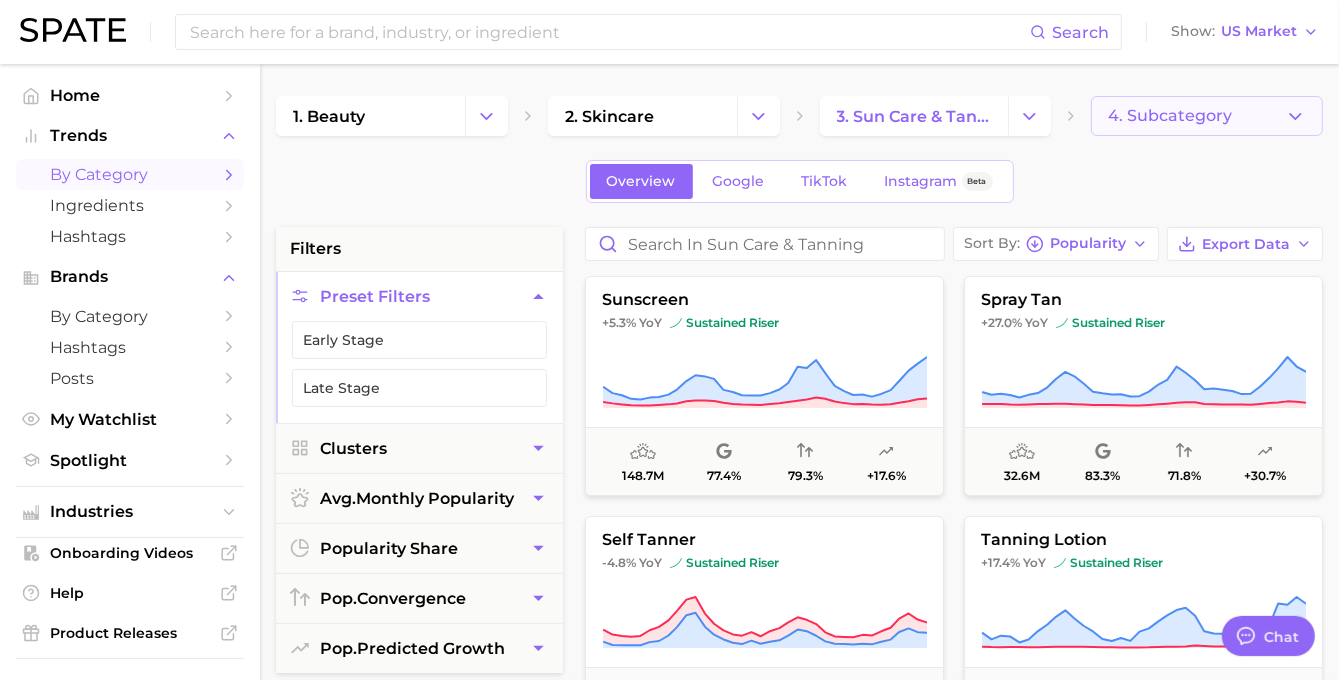 click on "4. Subcategory" at bounding box center (1207, 116) 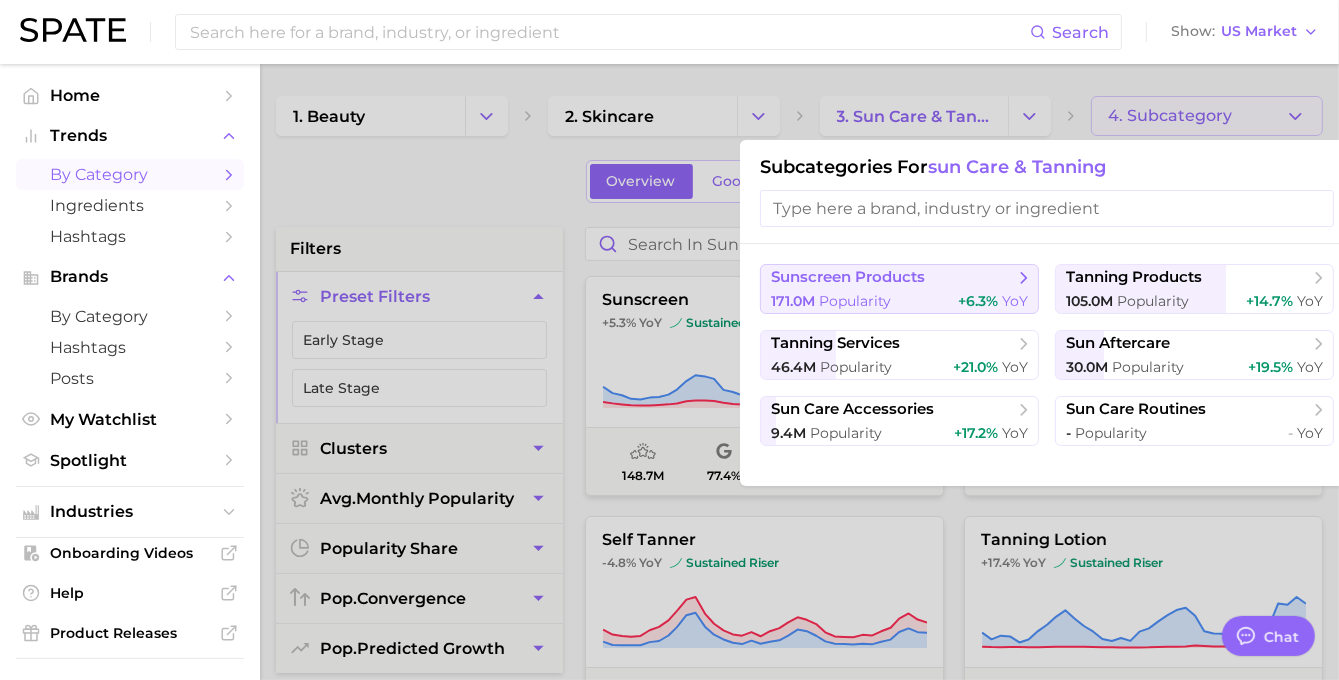 click on "sunscreen products 171.0m   Popularity +6.3%   YoY" at bounding box center [899, 289] 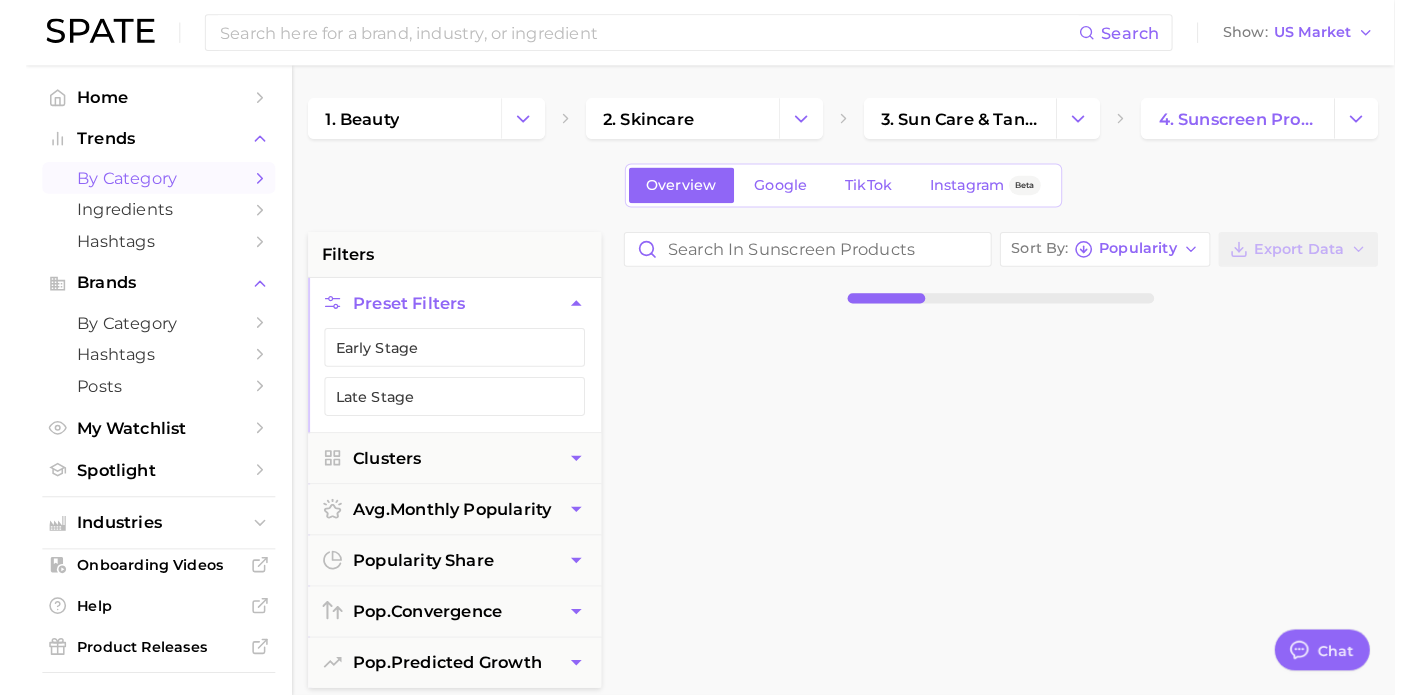scroll, scrollTop: 594, scrollLeft: 0, axis: vertical 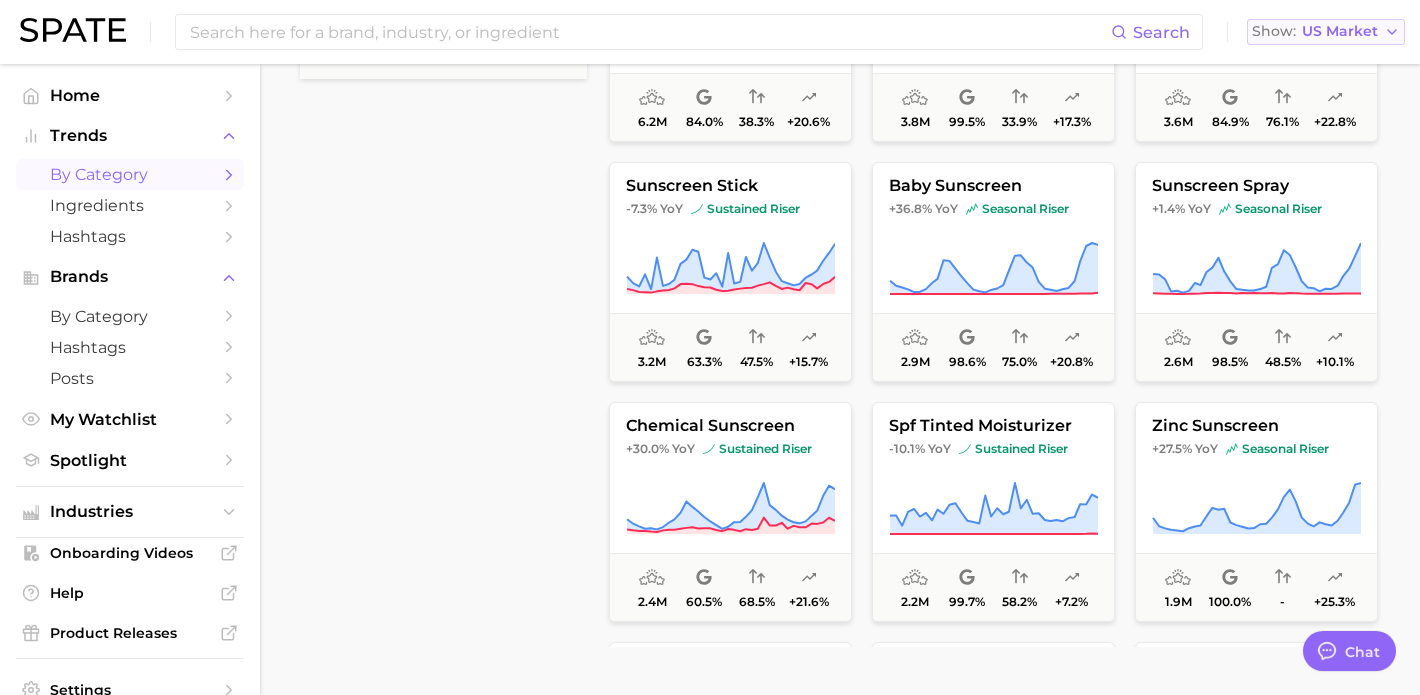 click on "Show US Market" at bounding box center [1326, 32] 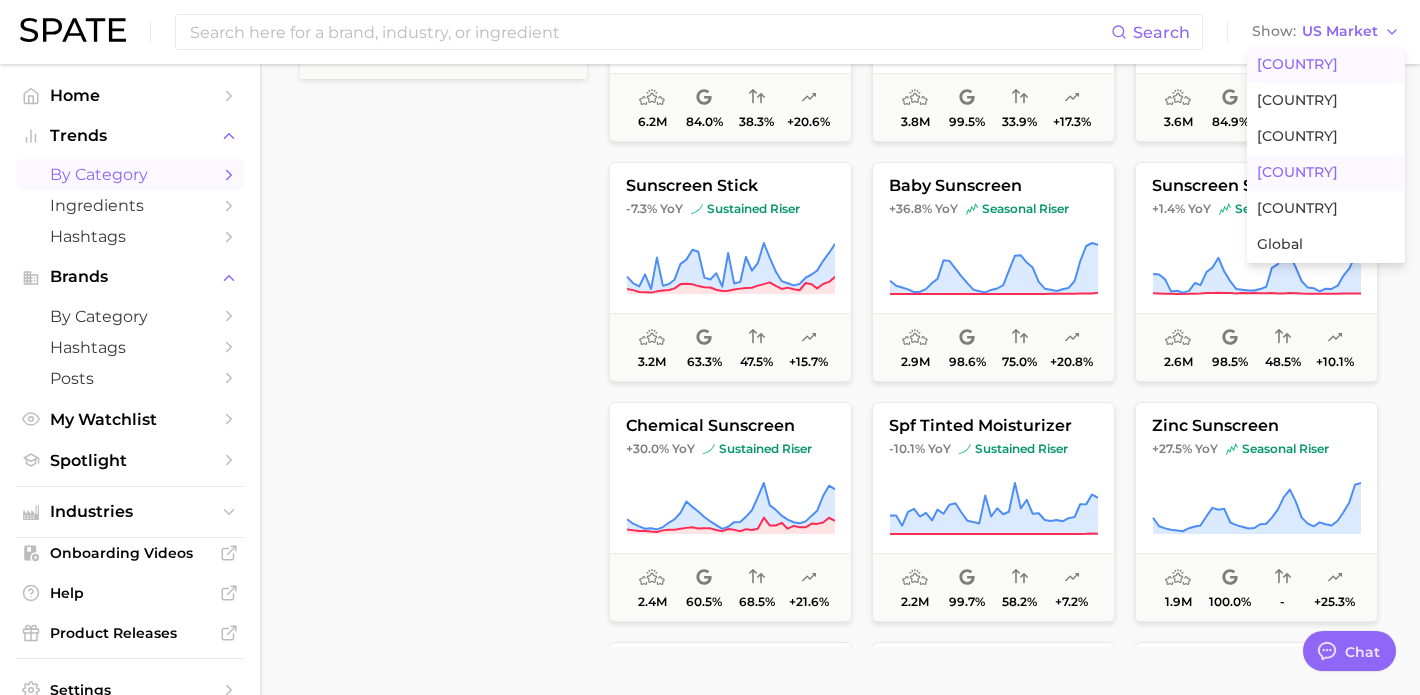 click on "[COUNTRY]" at bounding box center [1297, 172] 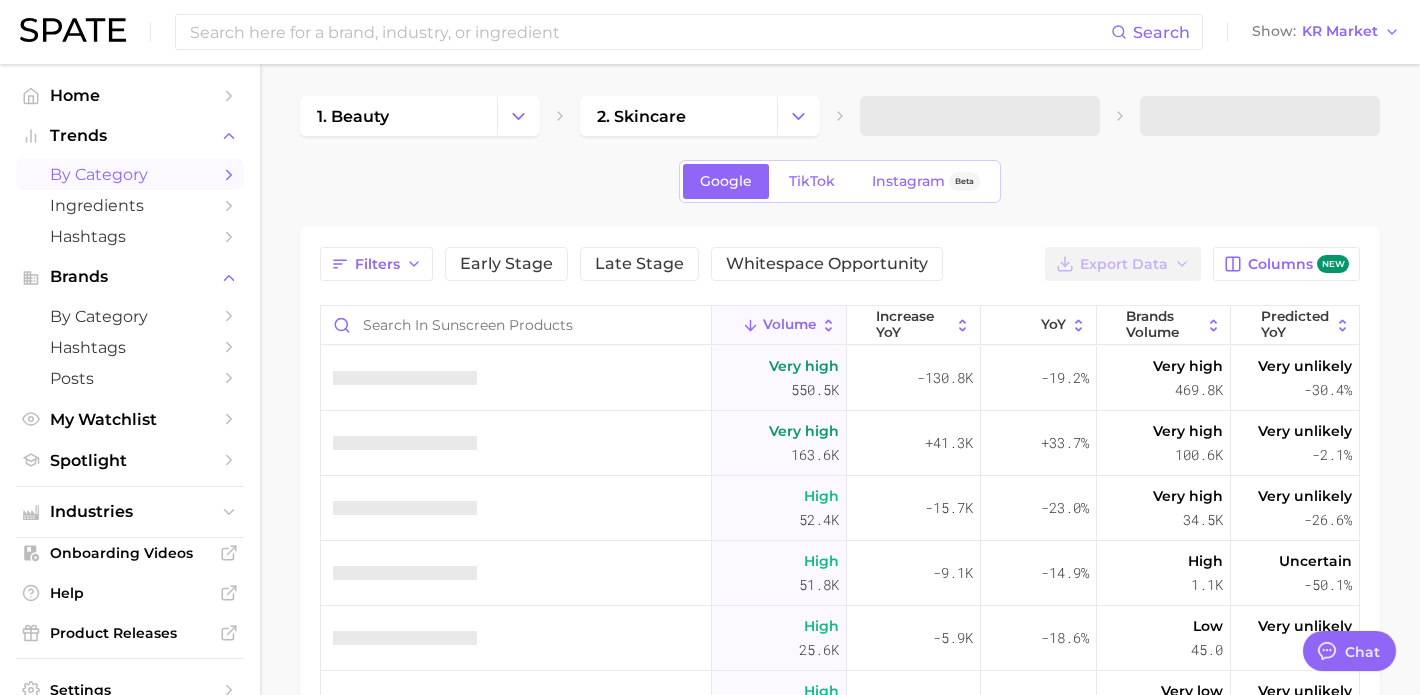 type on "x" 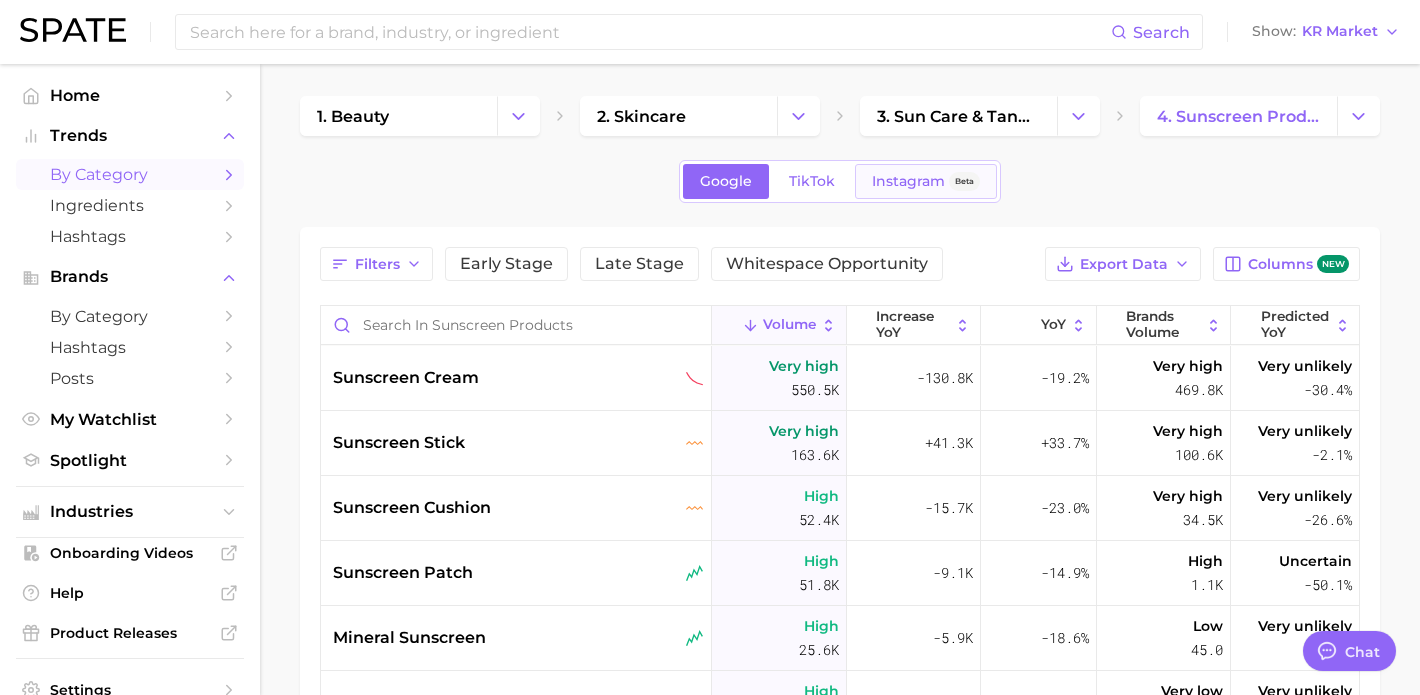 click on "Instagram" at bounding box center [908, 181] 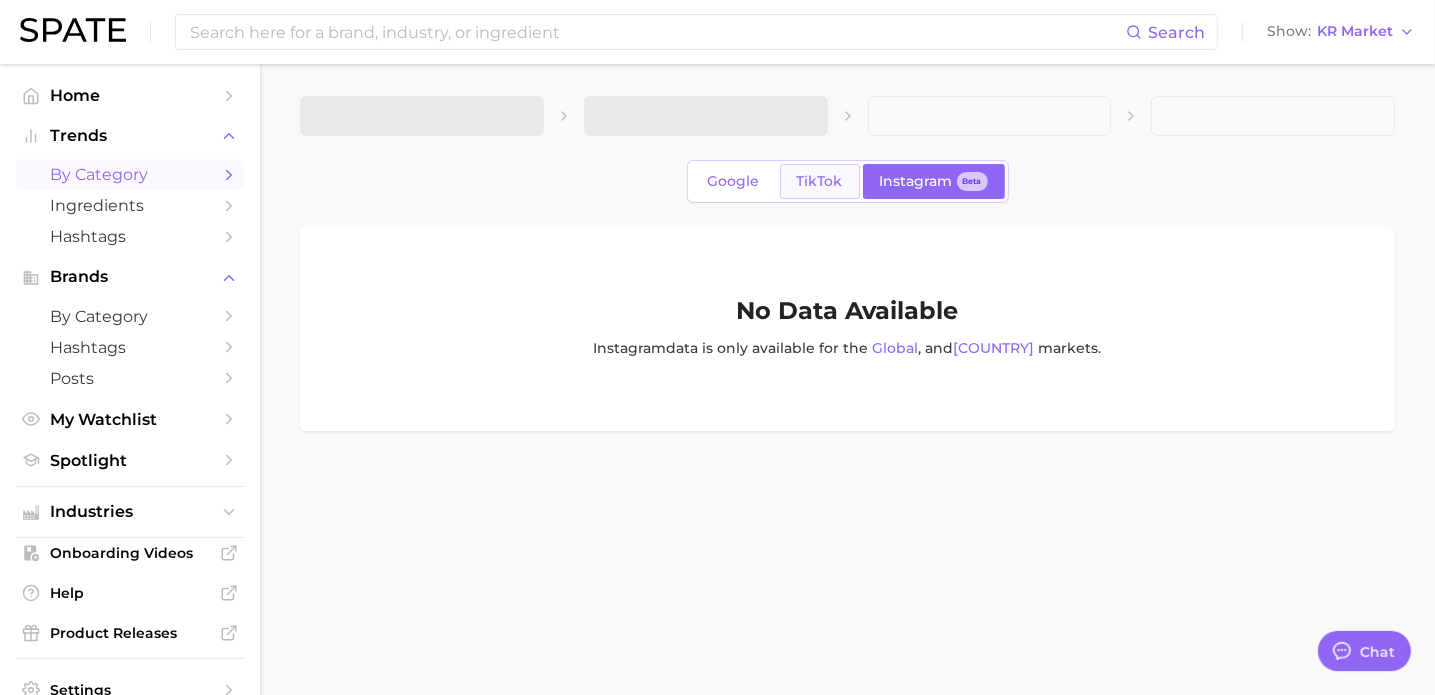 click on "TikTok" at bounding box center [820, 181] 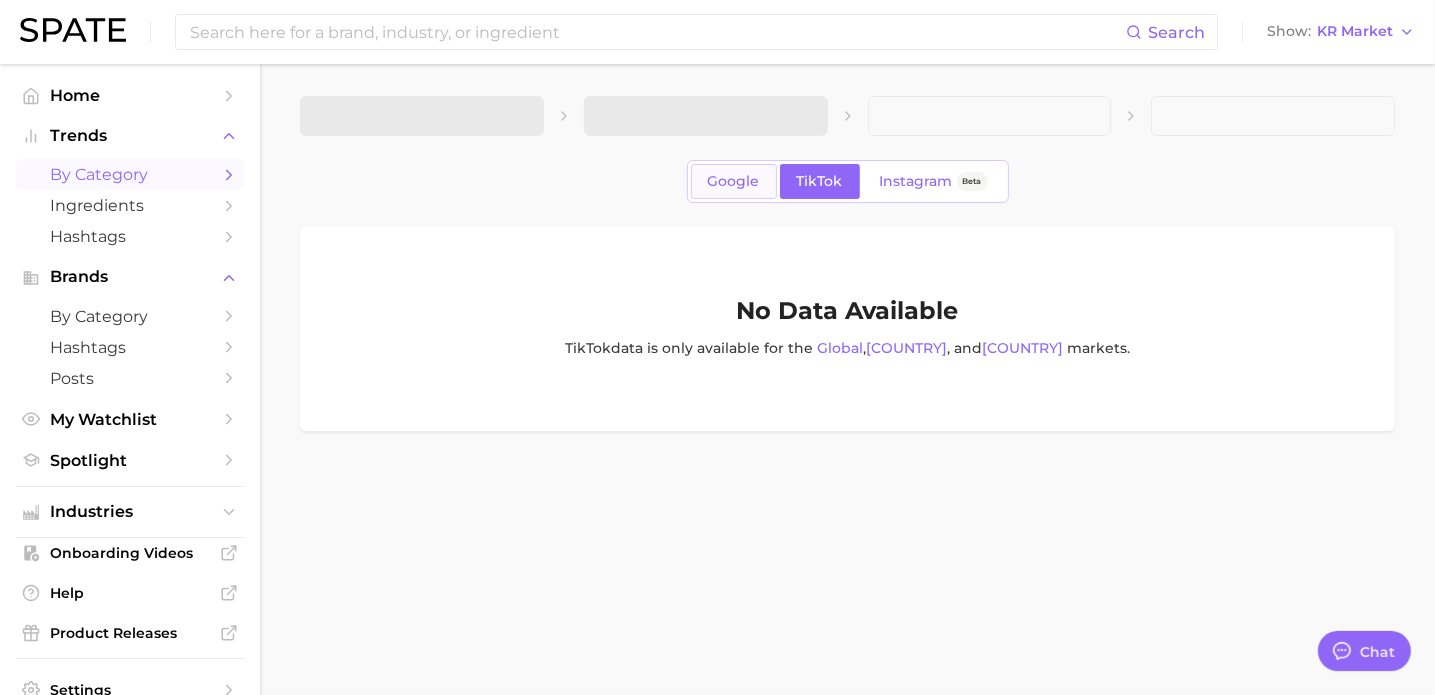 click on "Google" at bounding box center [734, 181] 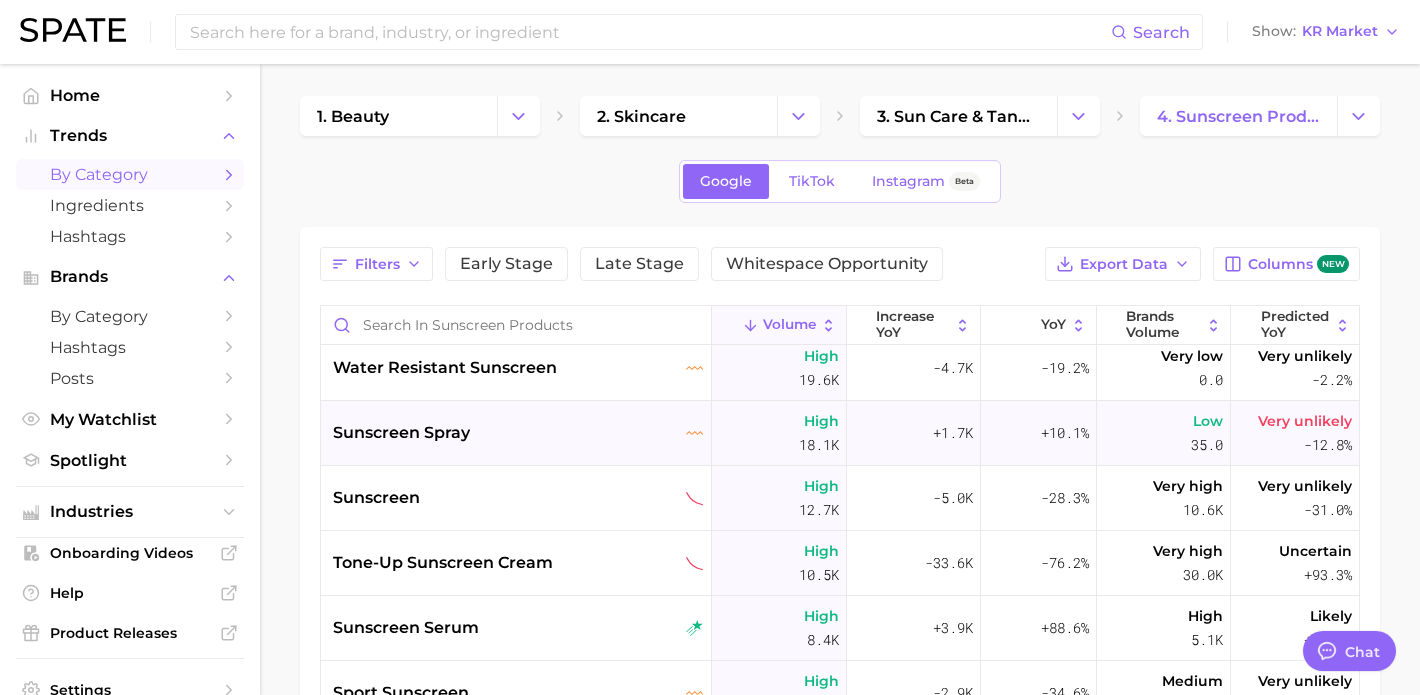 scroll, scrollTop: 0, scrollLeft: 0, axis: both 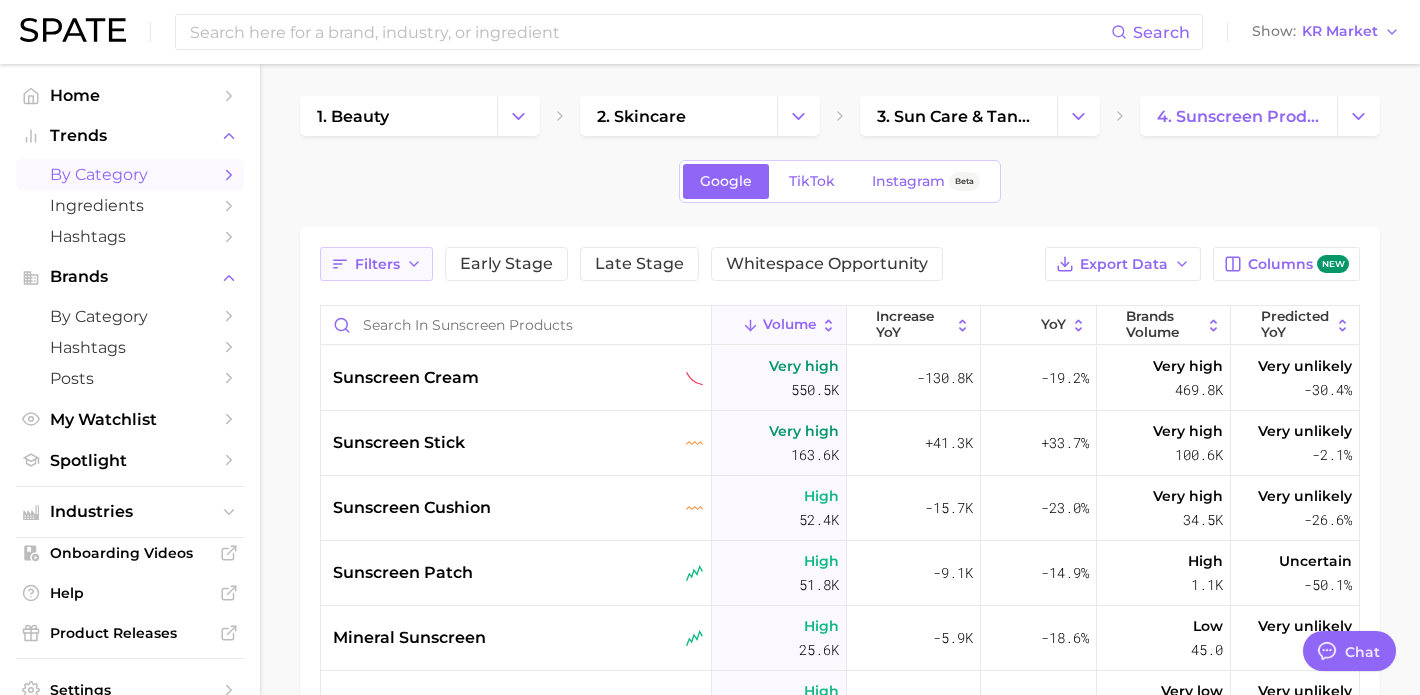 click on "Filters" at bounding box center (377, 264) 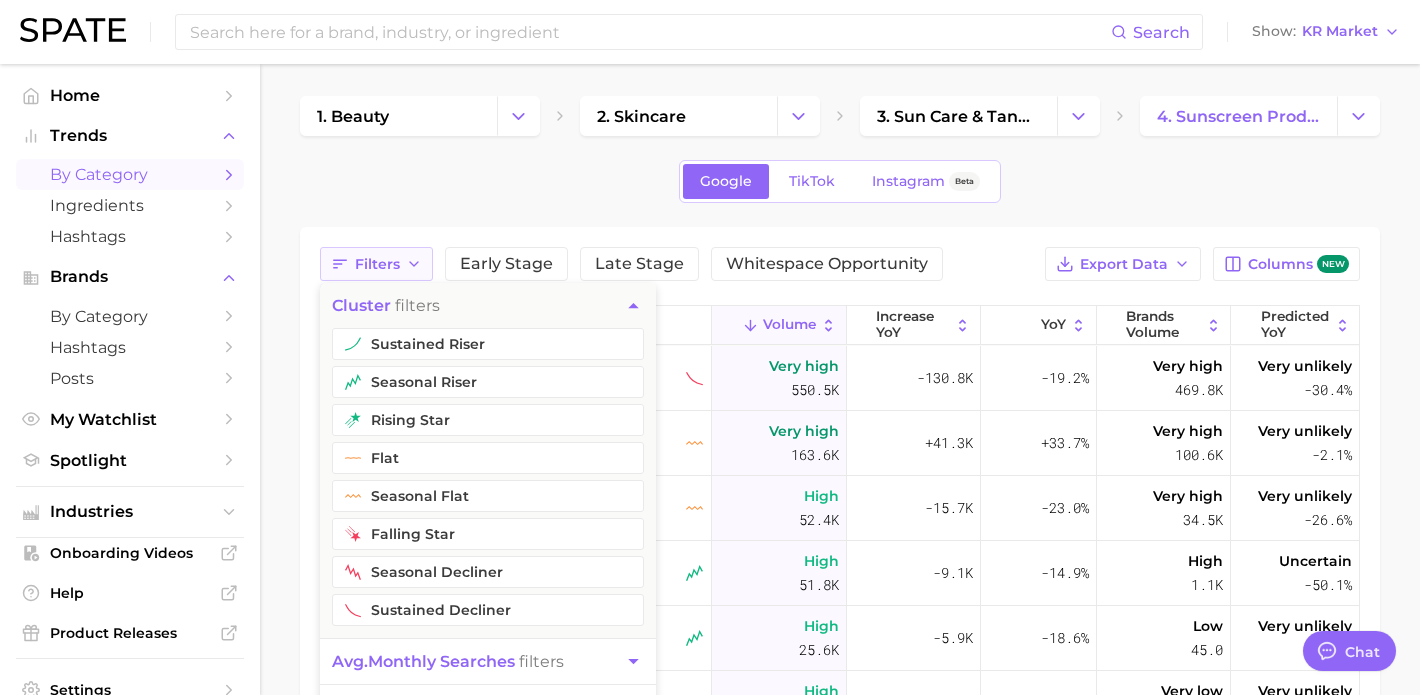 click on "Filters" at bounding box center (377, 264) 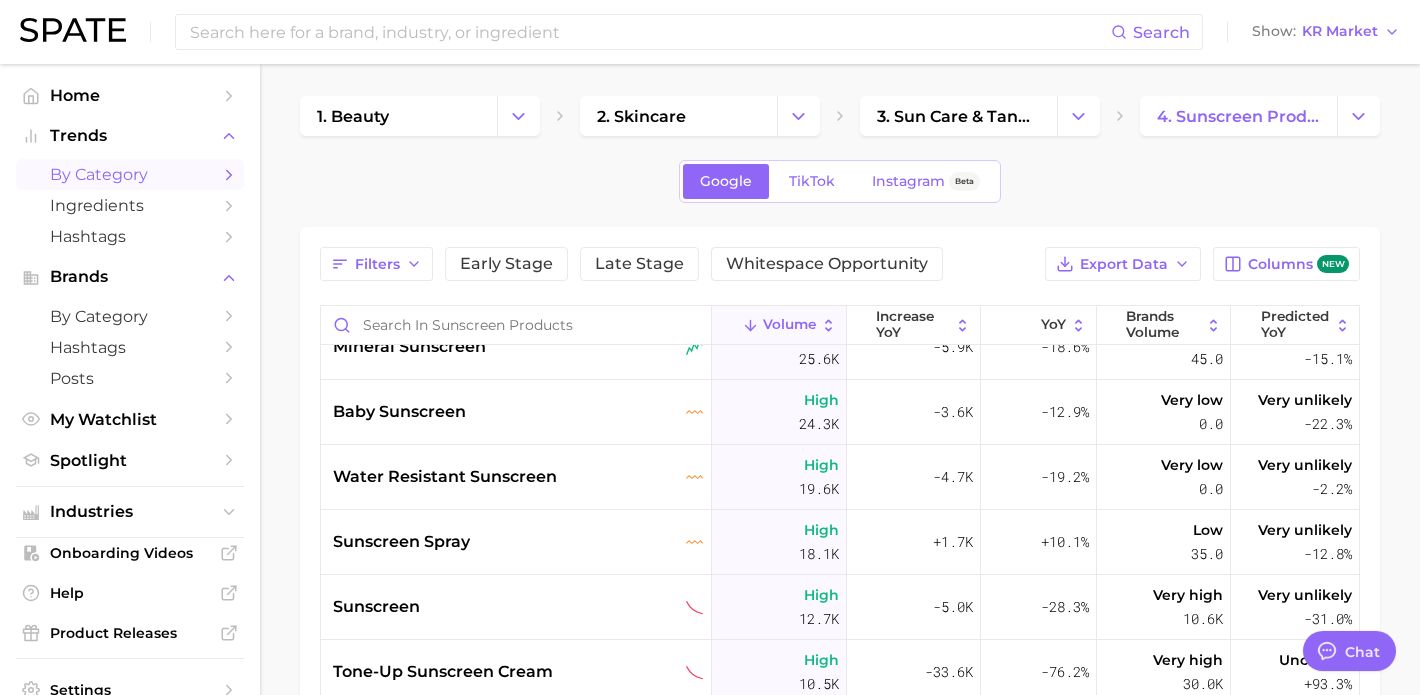 scroll, scrollTop: 0, scrollLeft: 0, axis: both 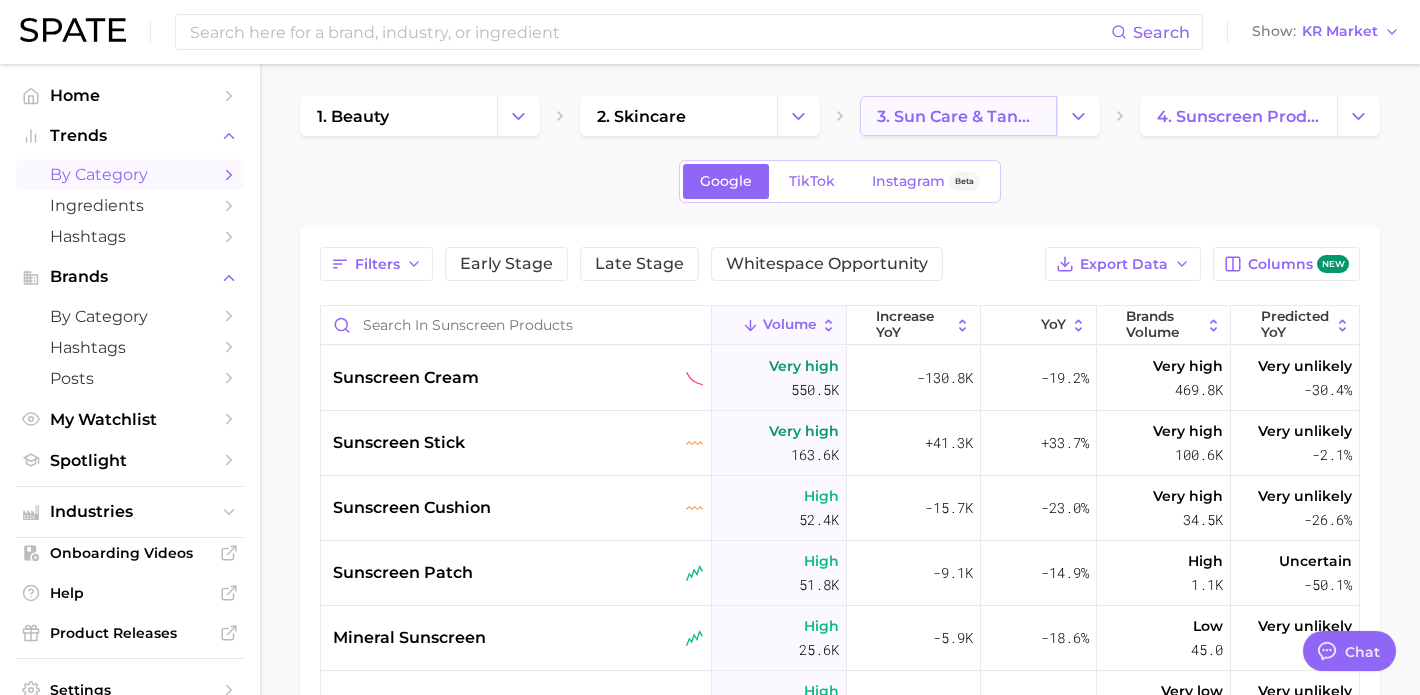 click on "3. sun care & tanning" at bounding box center (958, 116) 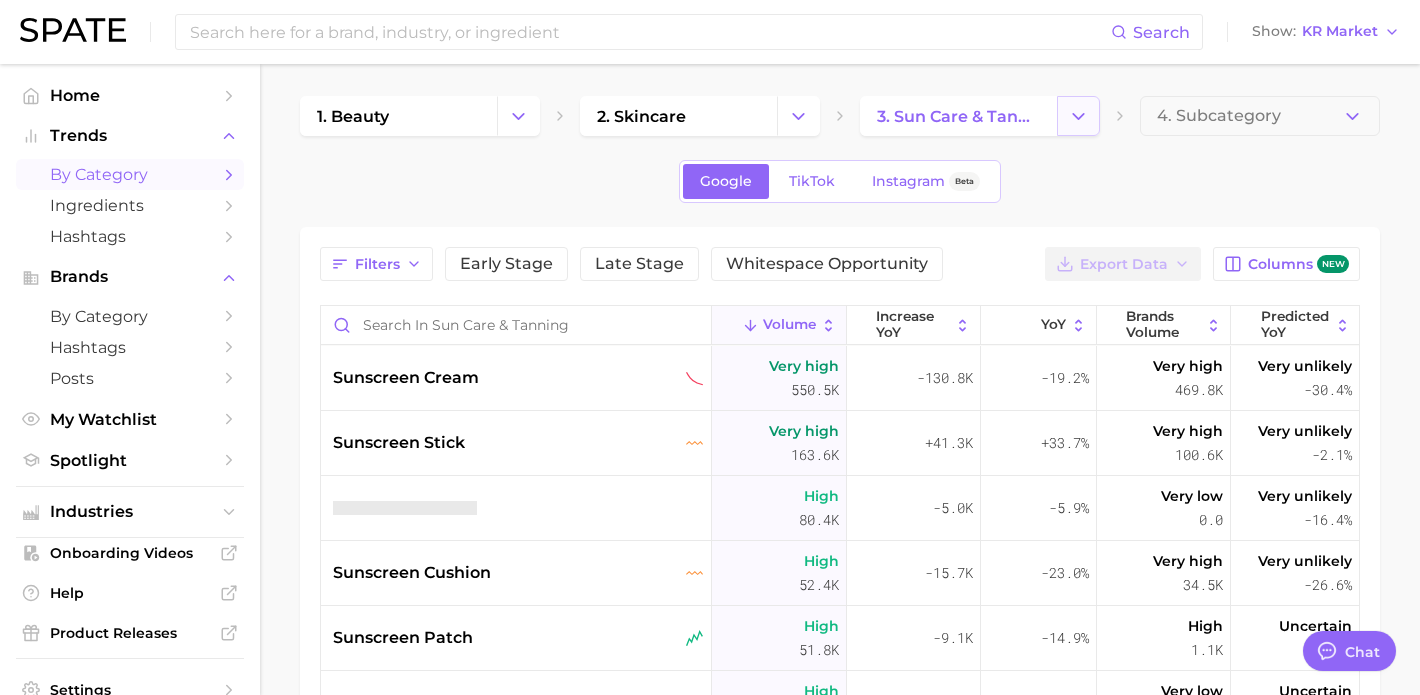 click at bounding box center [1078, 116] 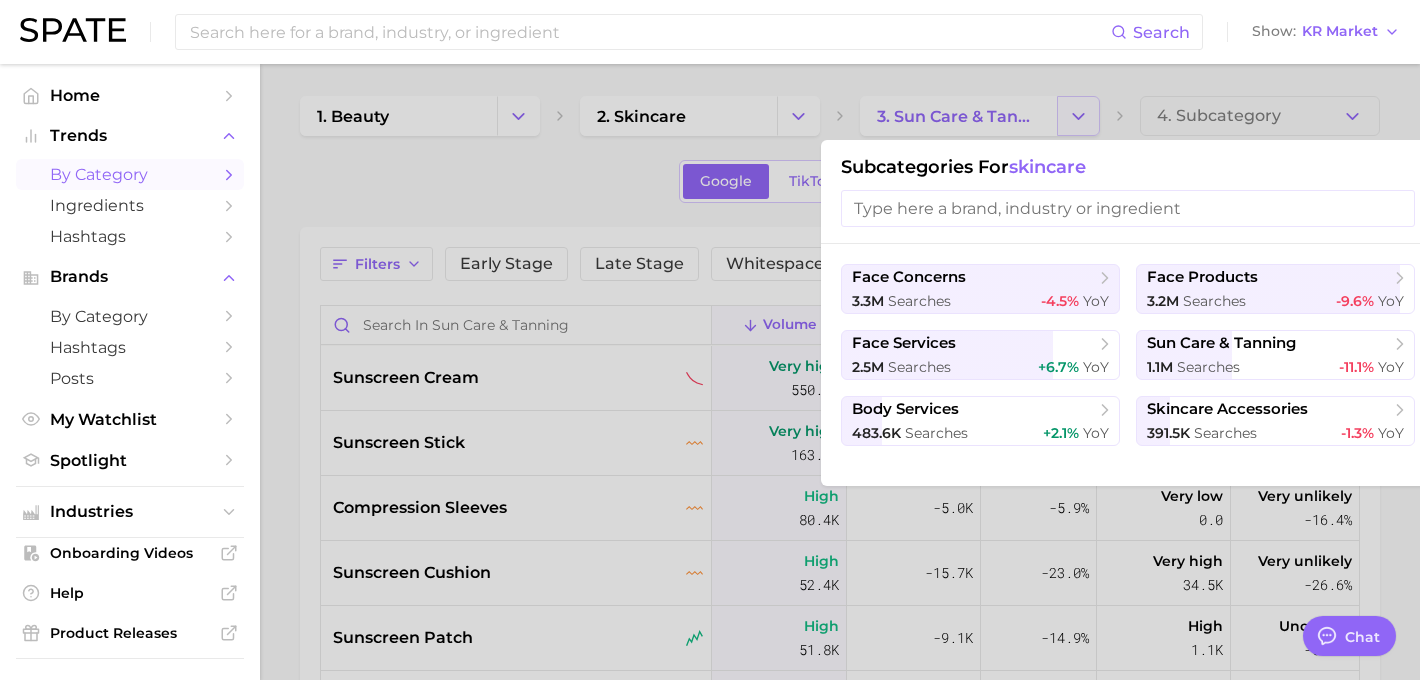 click at bounding box center (710, 340) 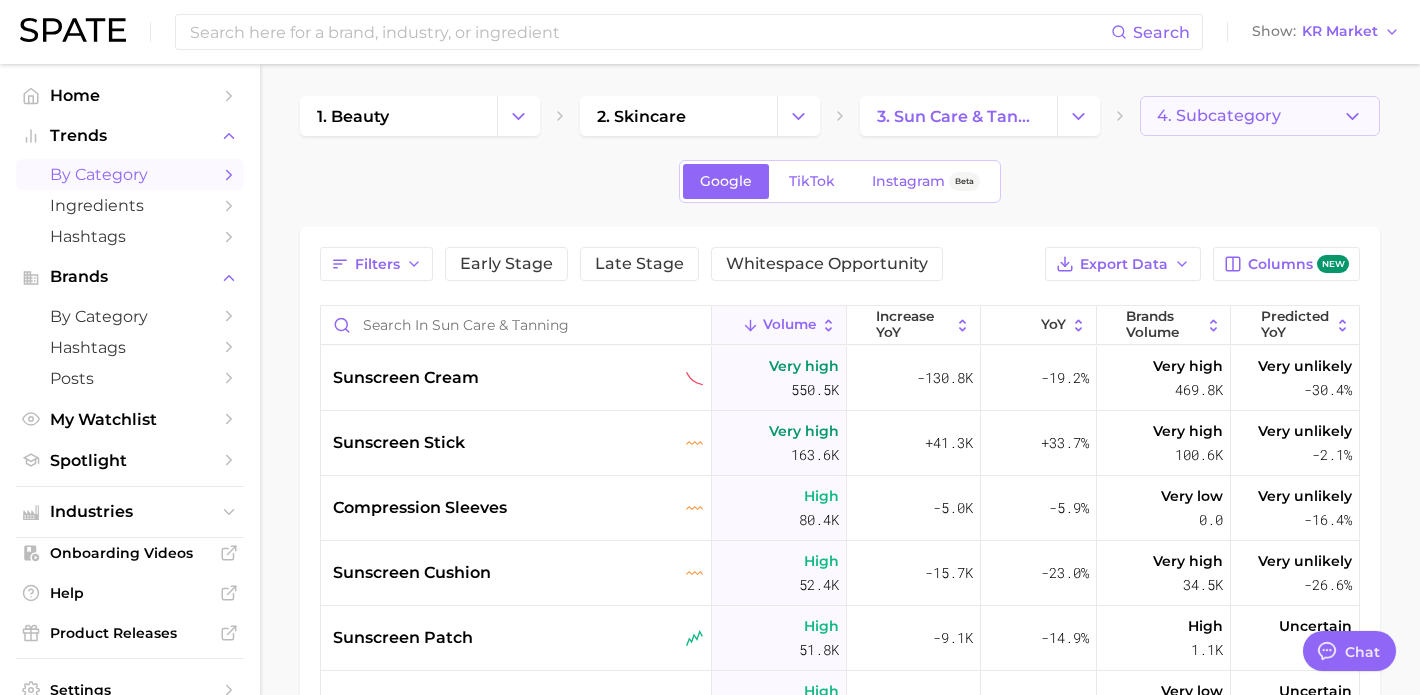 click on "4. Subcategory" at bounding box center [1260, 116] 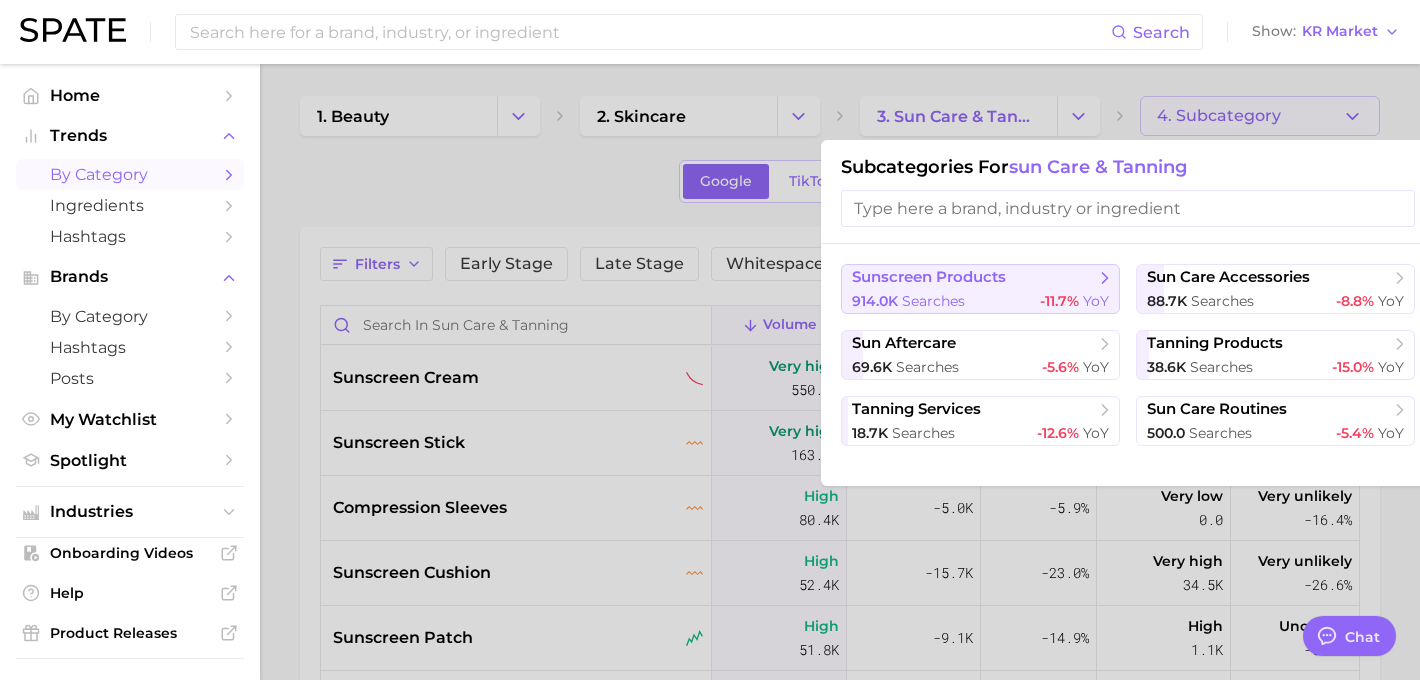 click on "sunscreen products 914.0k   searches -11.7%   YoY" at bounding box center [980, 289] 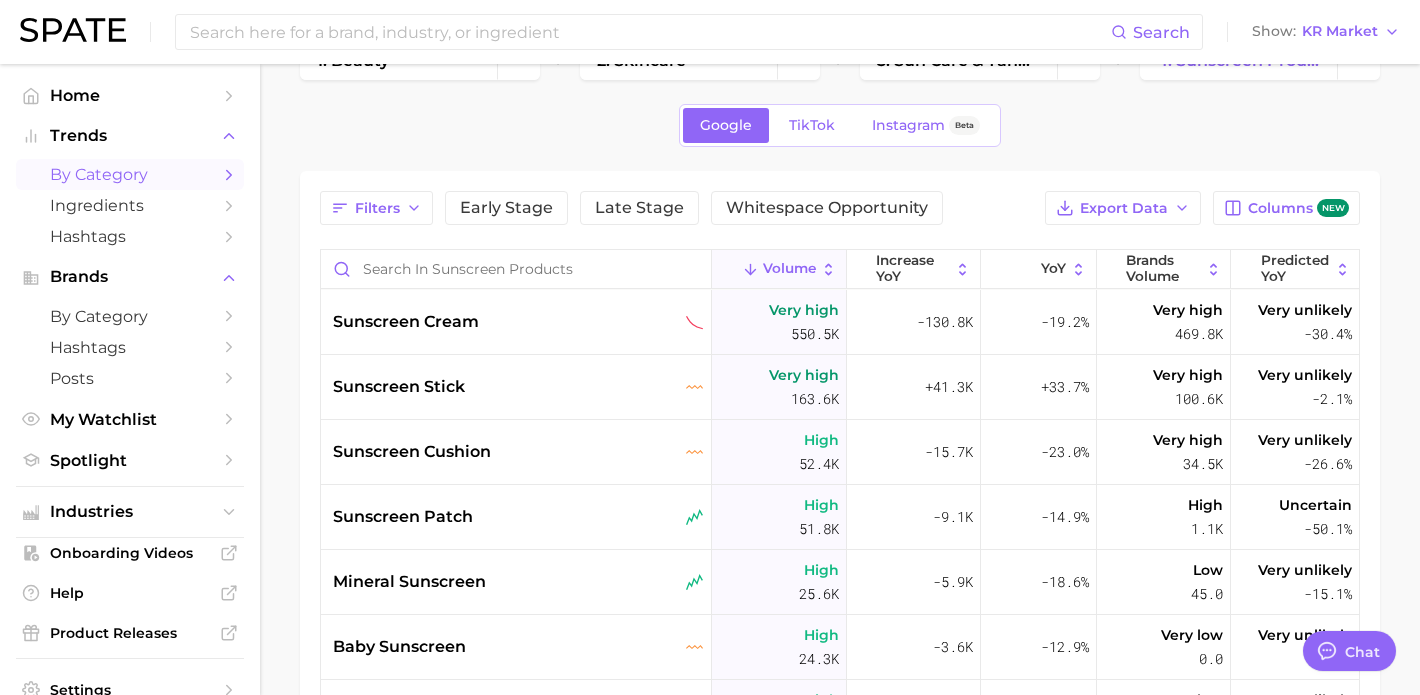 scroll, scrollTop: 100, scrollLeft: 0, axis: vertical 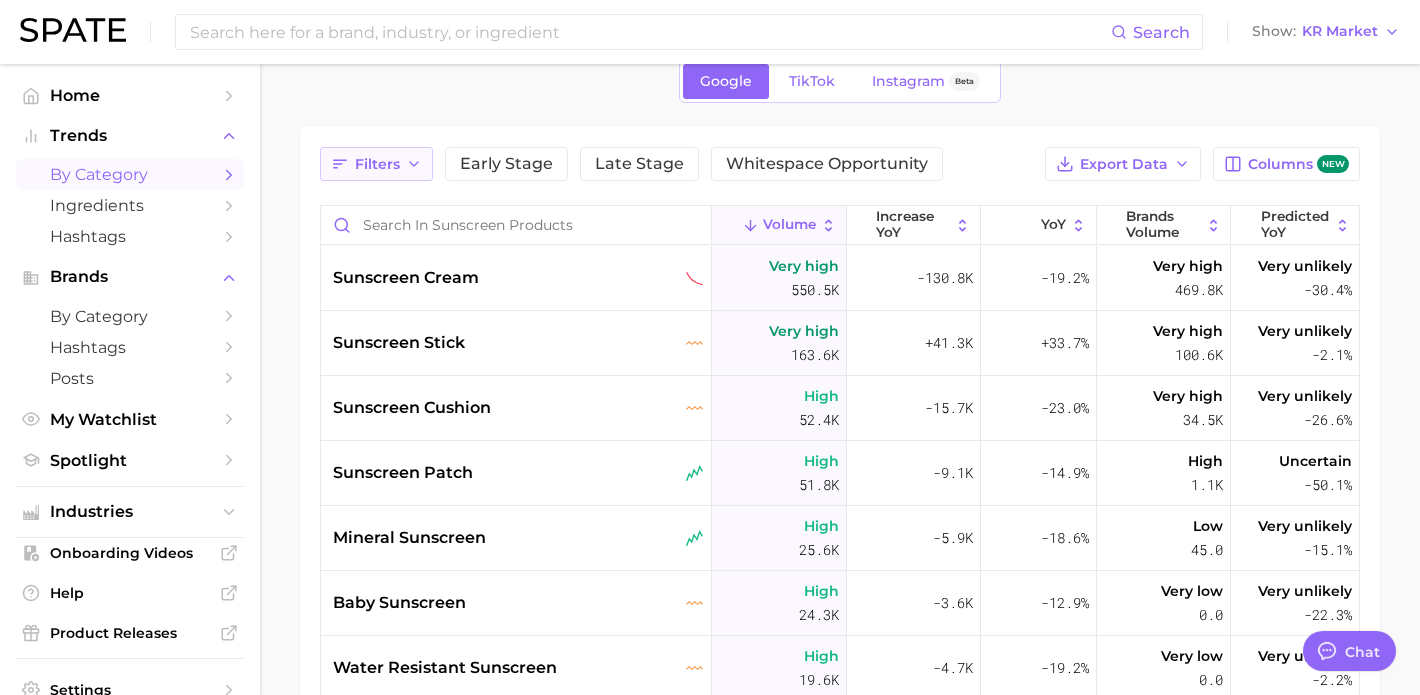 click on "Filters" at bounding box center (376, 164) 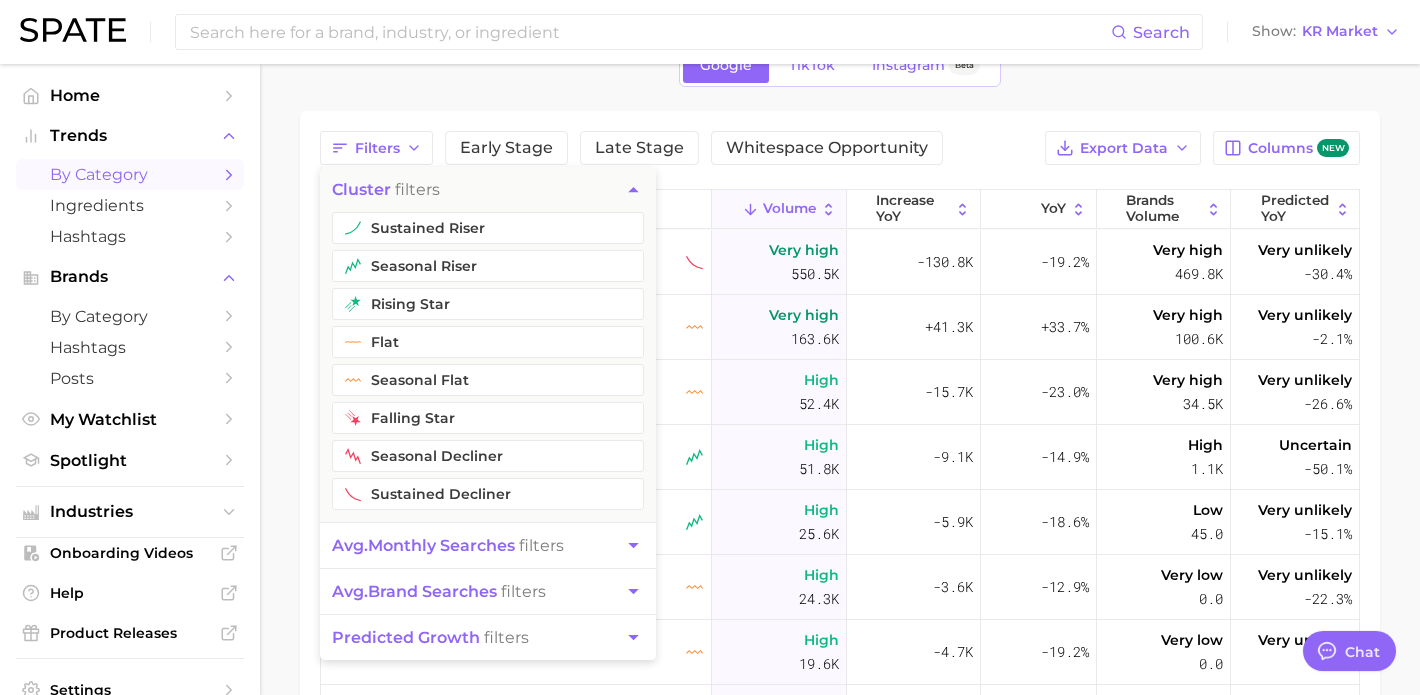 scroll, scrollTop: 424, scrollLeft: 0, axis: vertical 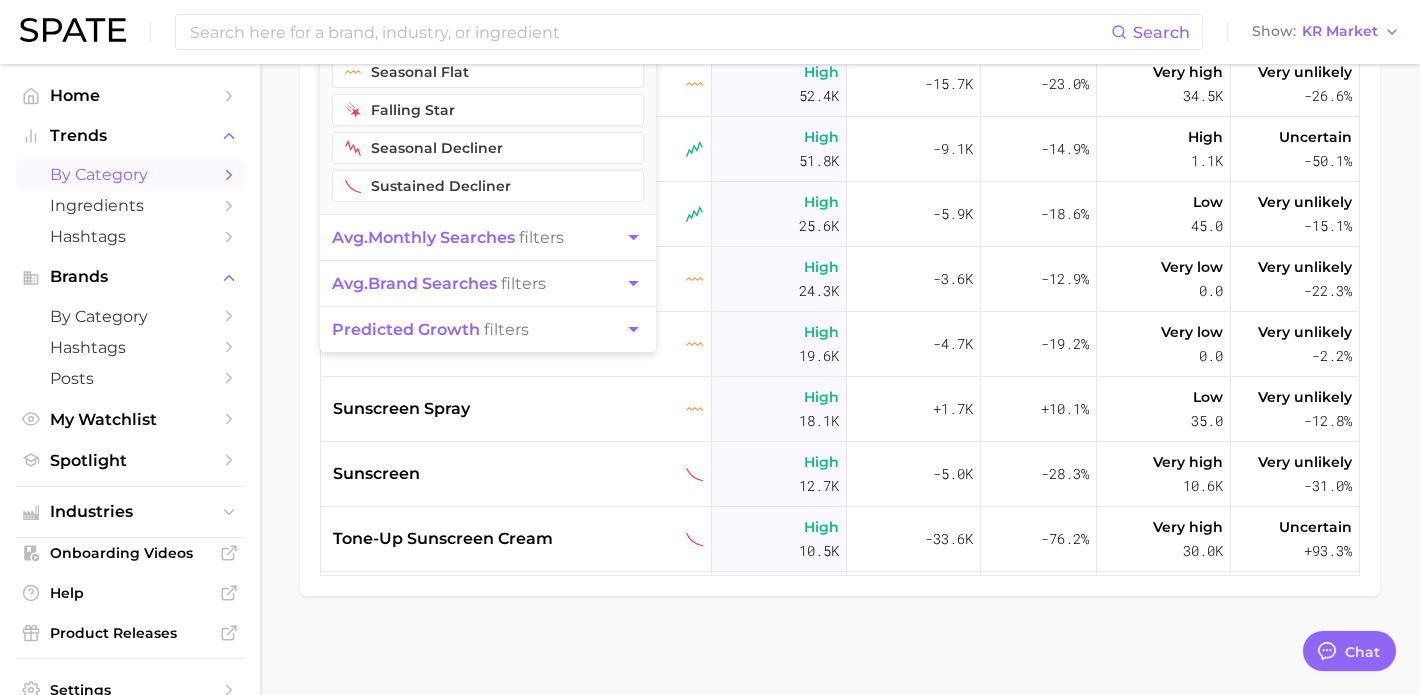 click on "sunscreen cream Very high 550.5k -130.8k -19.2% Very high 469.8k Very unlikely -30.4% sunscreen stick Very high 163.6k +41.3k +33.7% Very high 100.6k Very unlikely -2.1% sunscreen cushion High 52.4k -15.7k -23.0% Very high 34.5k Very unlikely -26.6% sunscreen patch High 51.8k -9.1k -14.9% High 1.1k Uncertain -50.1% mineral sunscreen High 25.6k -5.9k -18.6% Low 45.0 Very unlikely -15.1% baby sunscreen High 24.3k -3.6k -12.9% Very low 0.0 Very unlikely -22.3% water resistant sunscreen High 19.6k -4.7k -19.2% Very low 0.0 Very unlikely -2.2% sunscreen spray -" at bounding box center [840, 168] 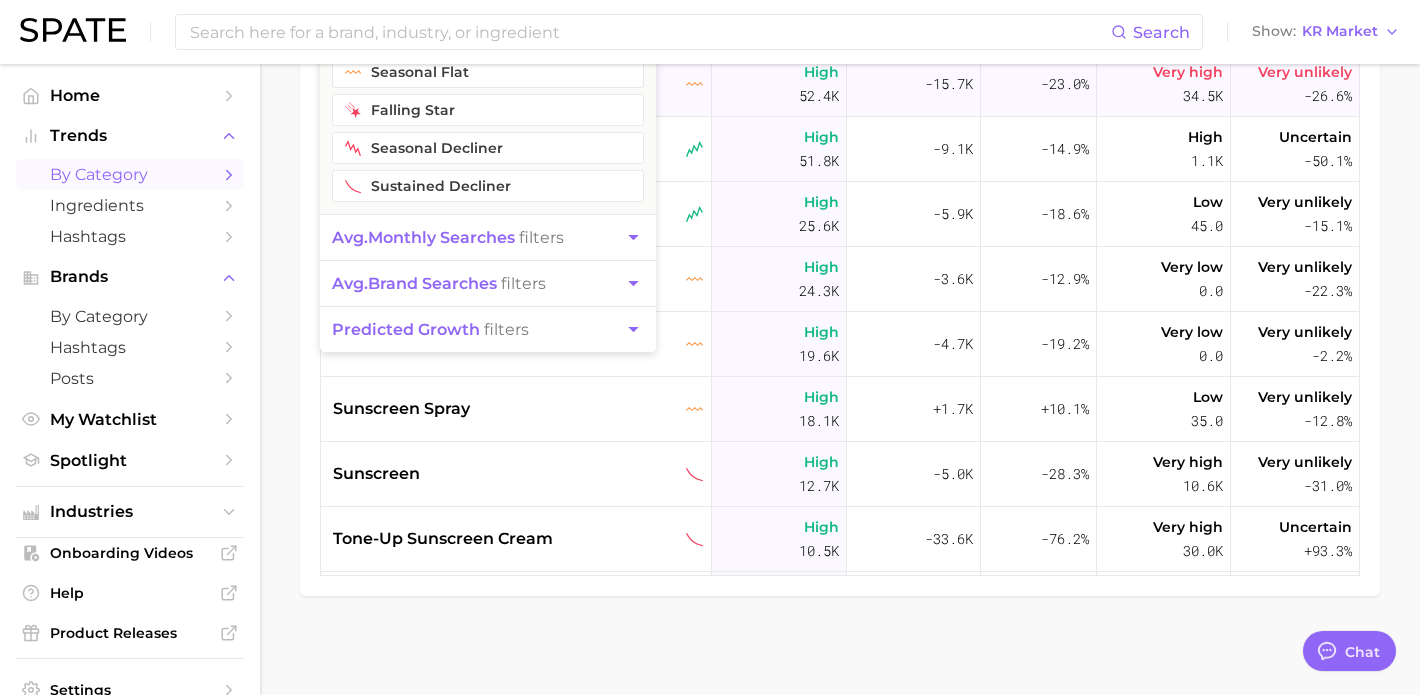 scroll, scrollTop: 0, scrollLeft: 0, axis: both 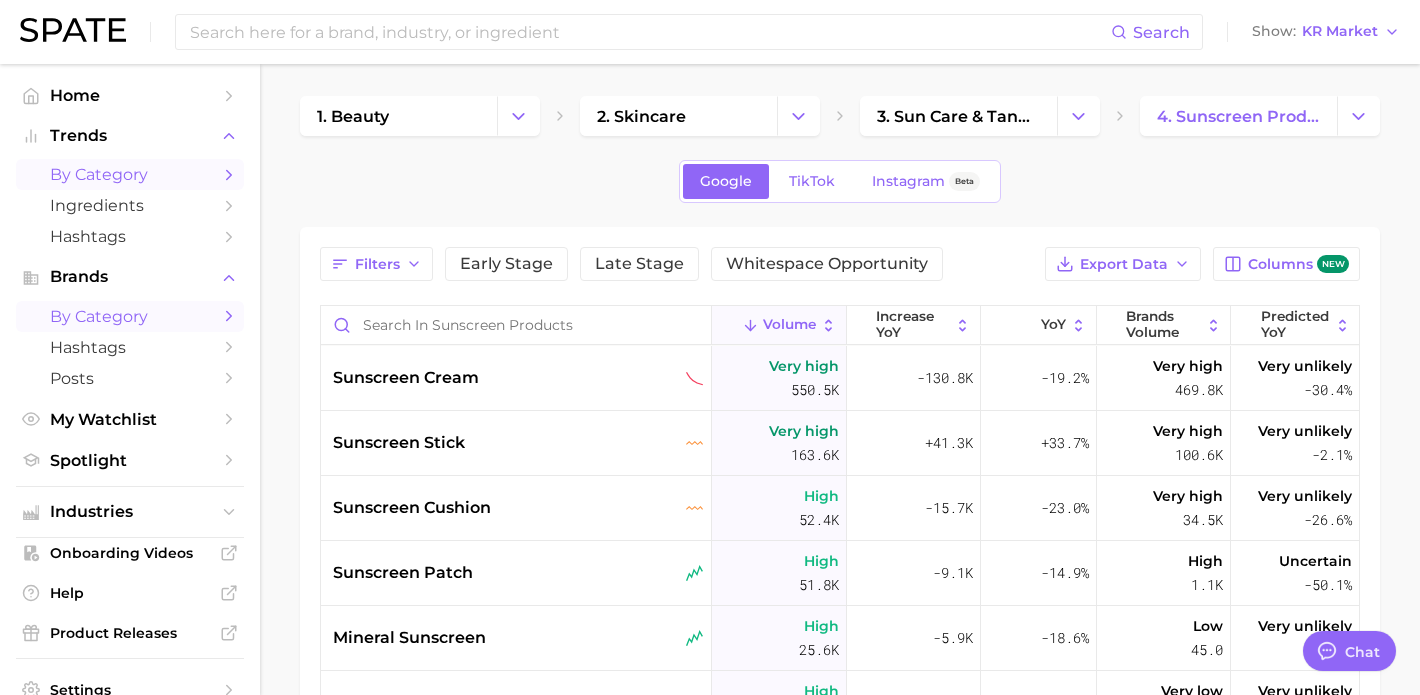 click on "by Category" at bounding box center [130, 316] 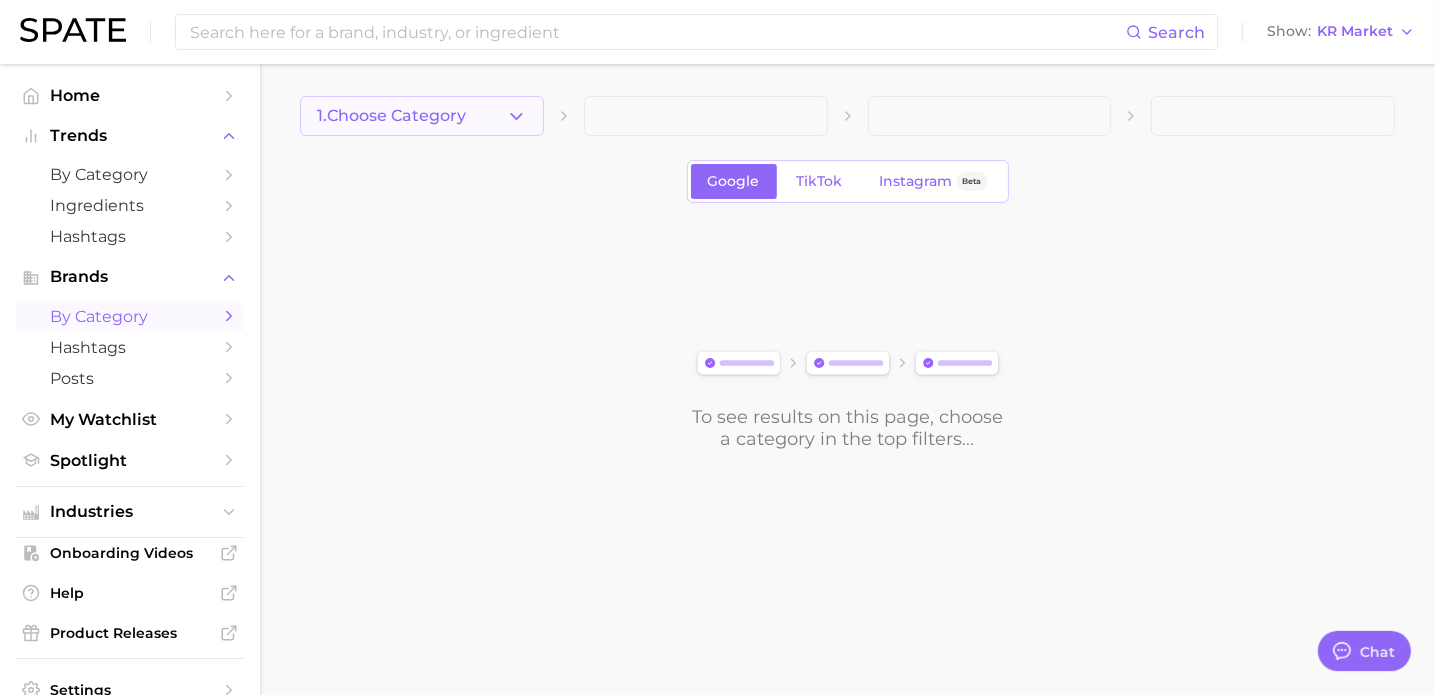 click on "1.  Choose Category" at bounding box center (422, 116) 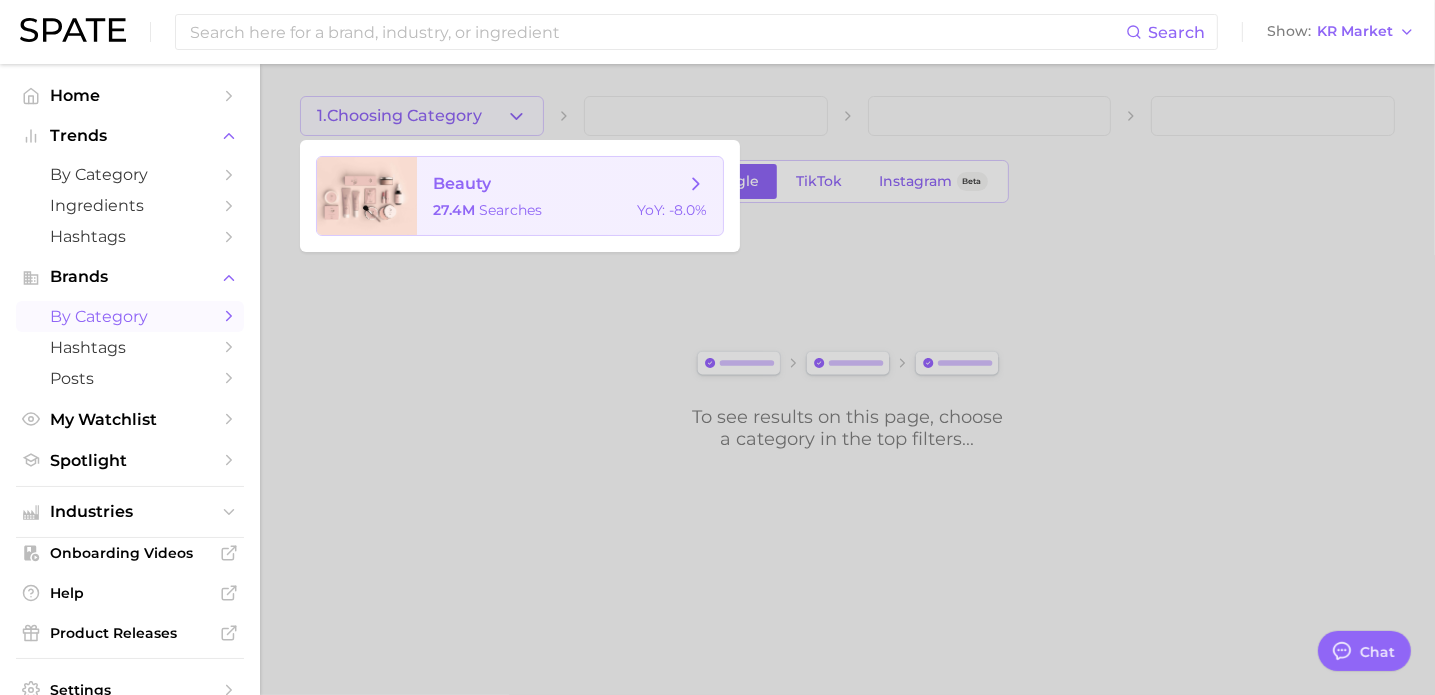 click on "searches" at bounding box center (510, 210) 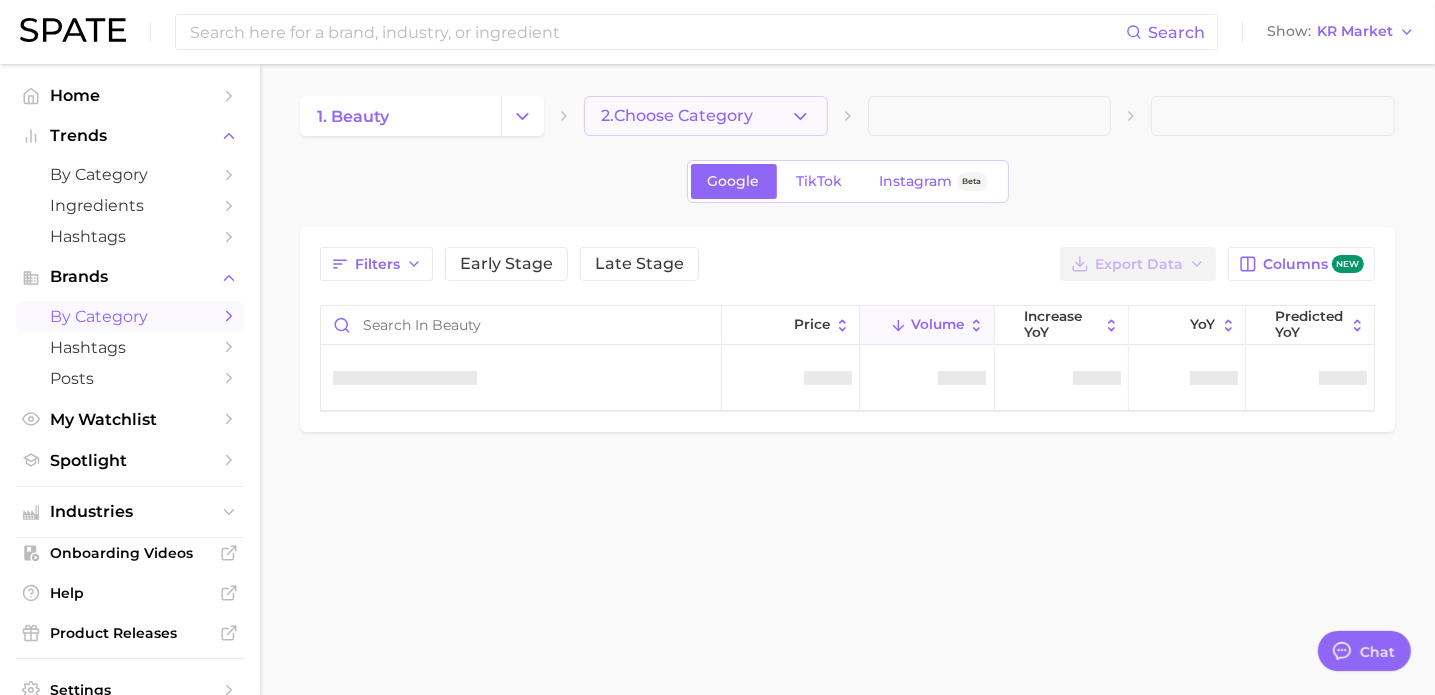 click on "2.  Choose Category" at bounding box center [677, 116] 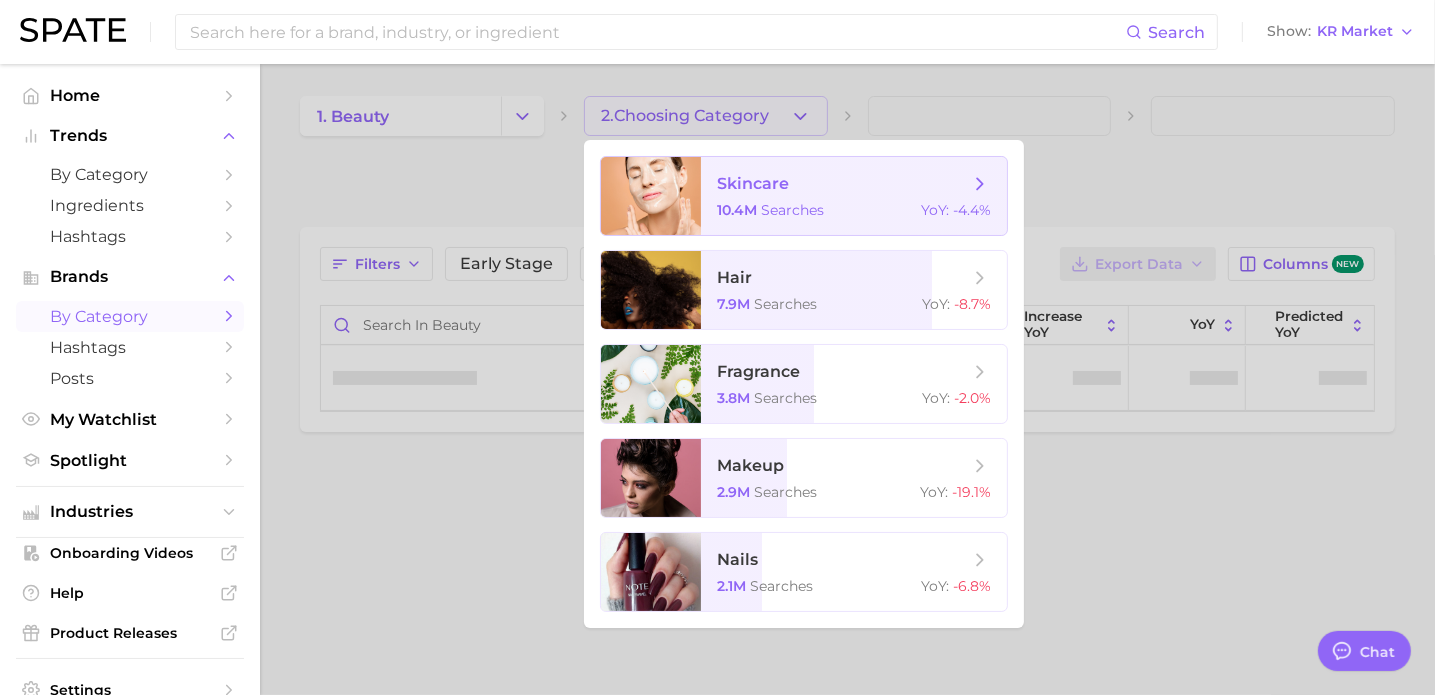 click on "skincare" at bounding box center (753, 183) 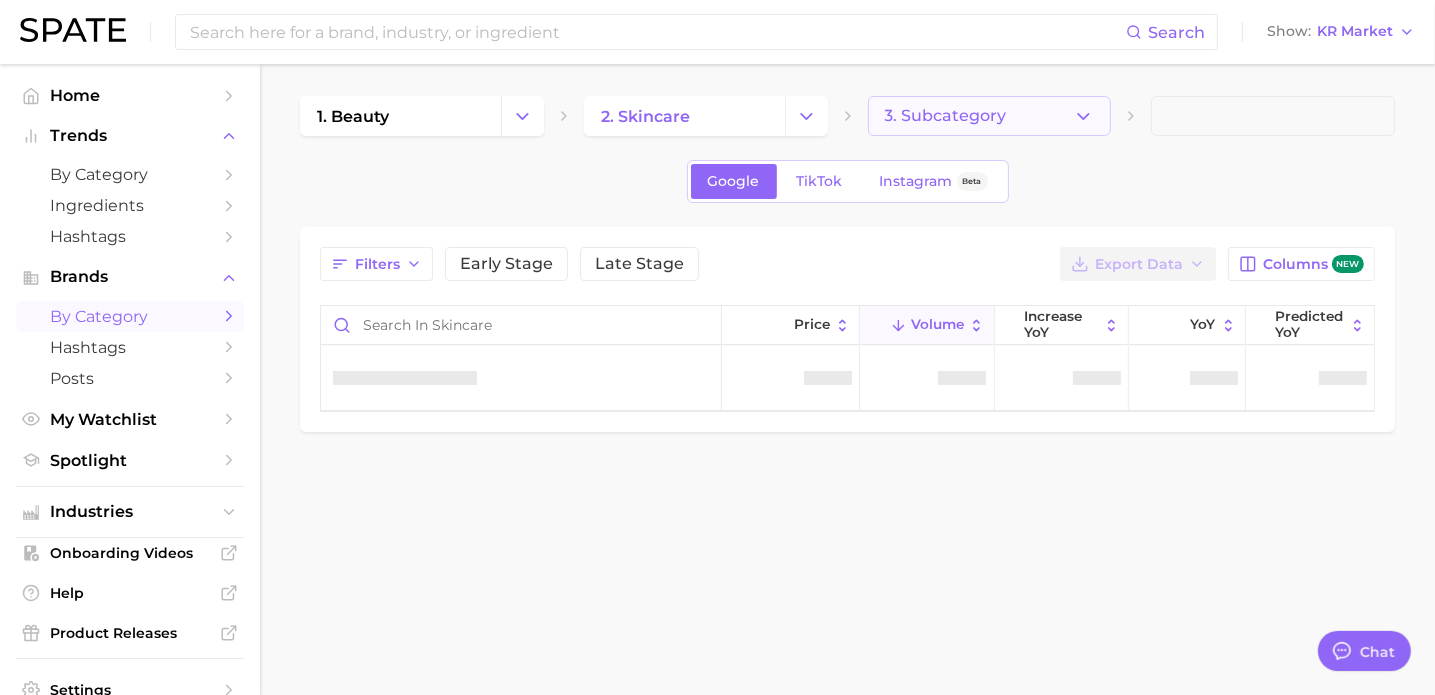 click on "3. Subcategory" at bounding box center [990, 116] 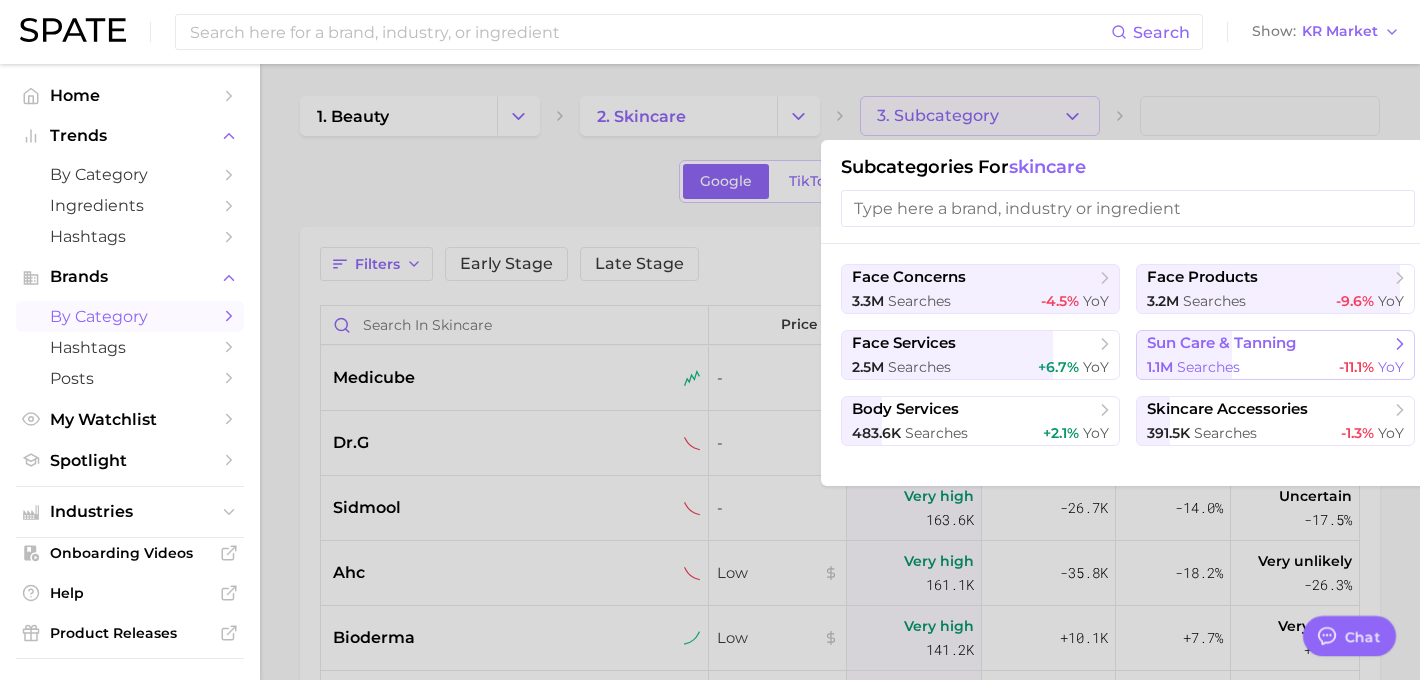 click on "1.1m   searches -11.1%   YoY" at bounding box center [1275, 367] 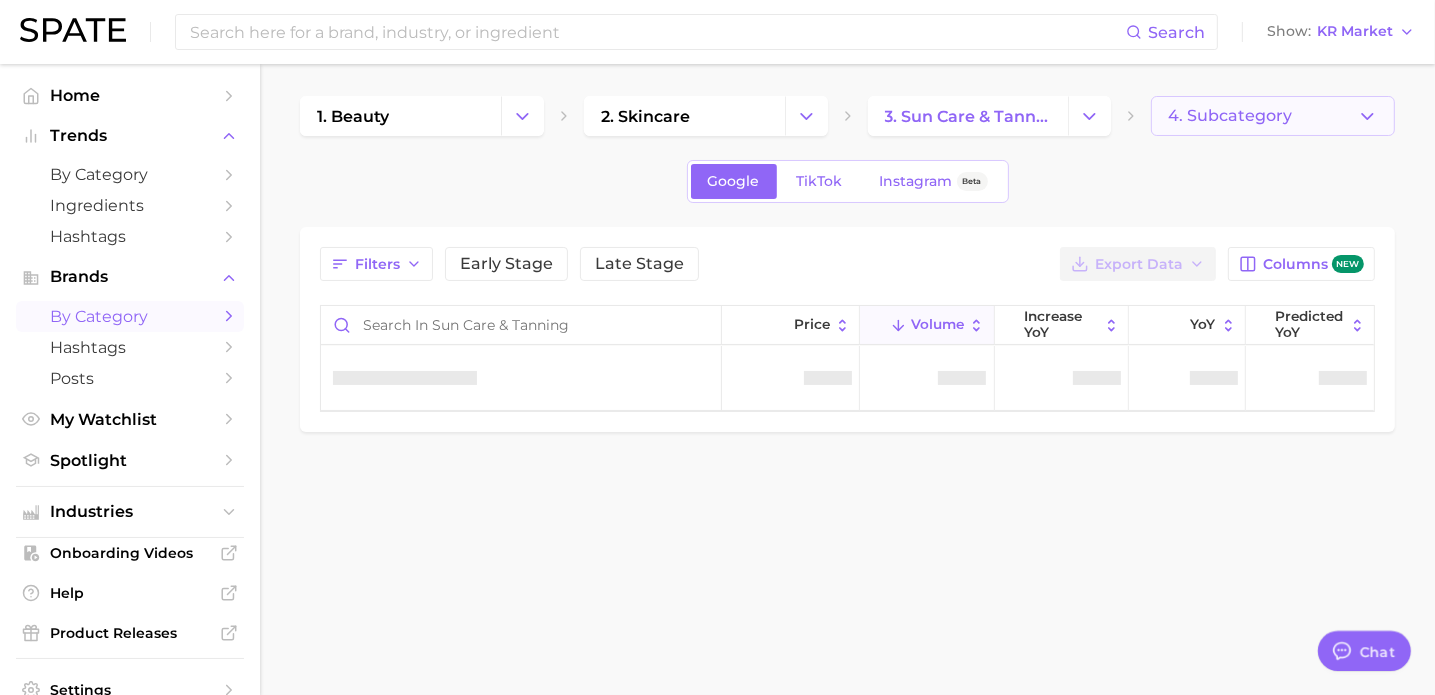 click on "4. Subcategory" at bounding box center (1230, 116) 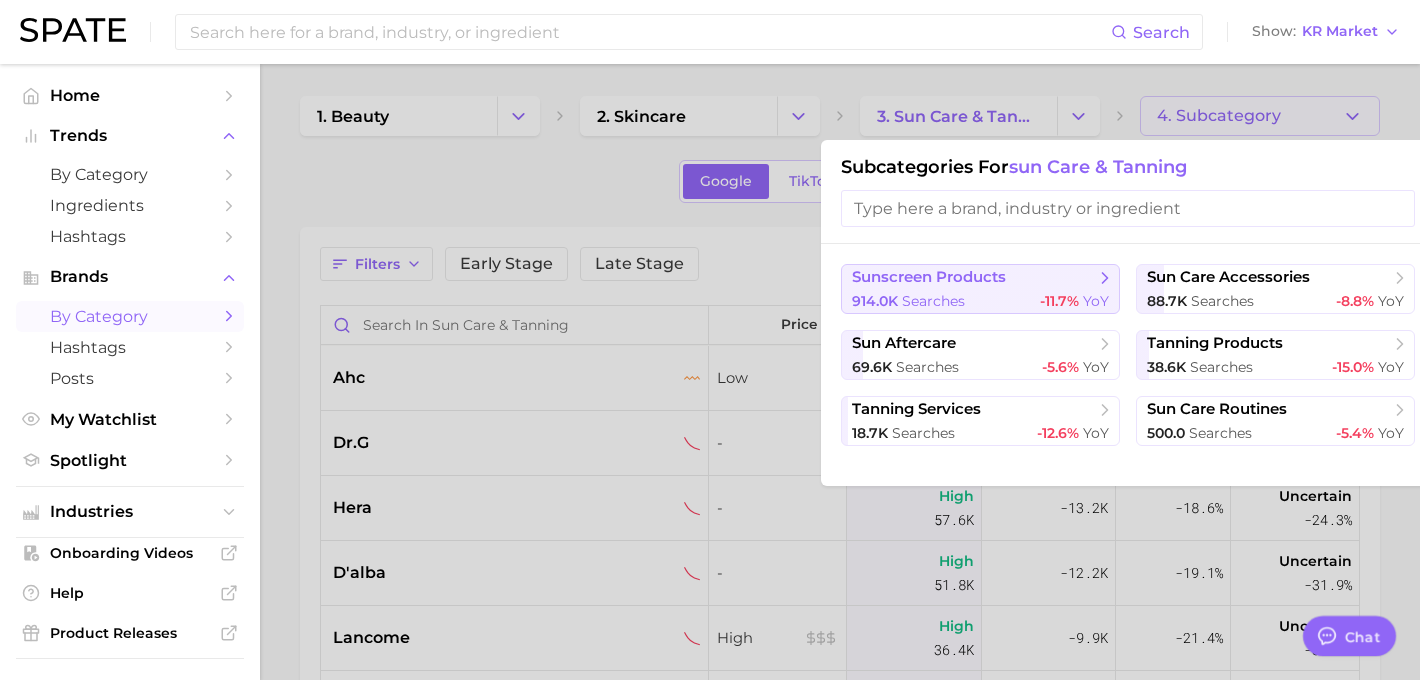 click on "sunscreen products" at bounding box center (973, 278) 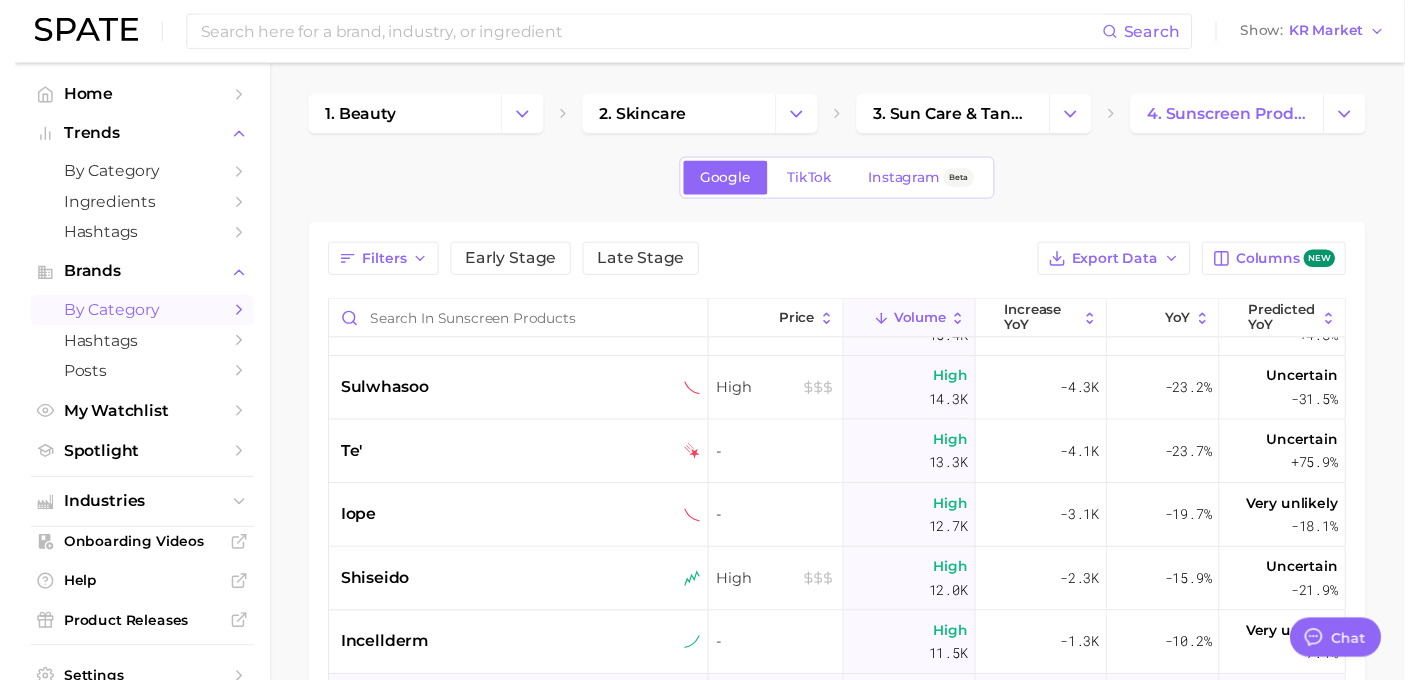 scroll, scrollTop: 700, scrollLeft: 0, axis: vertical 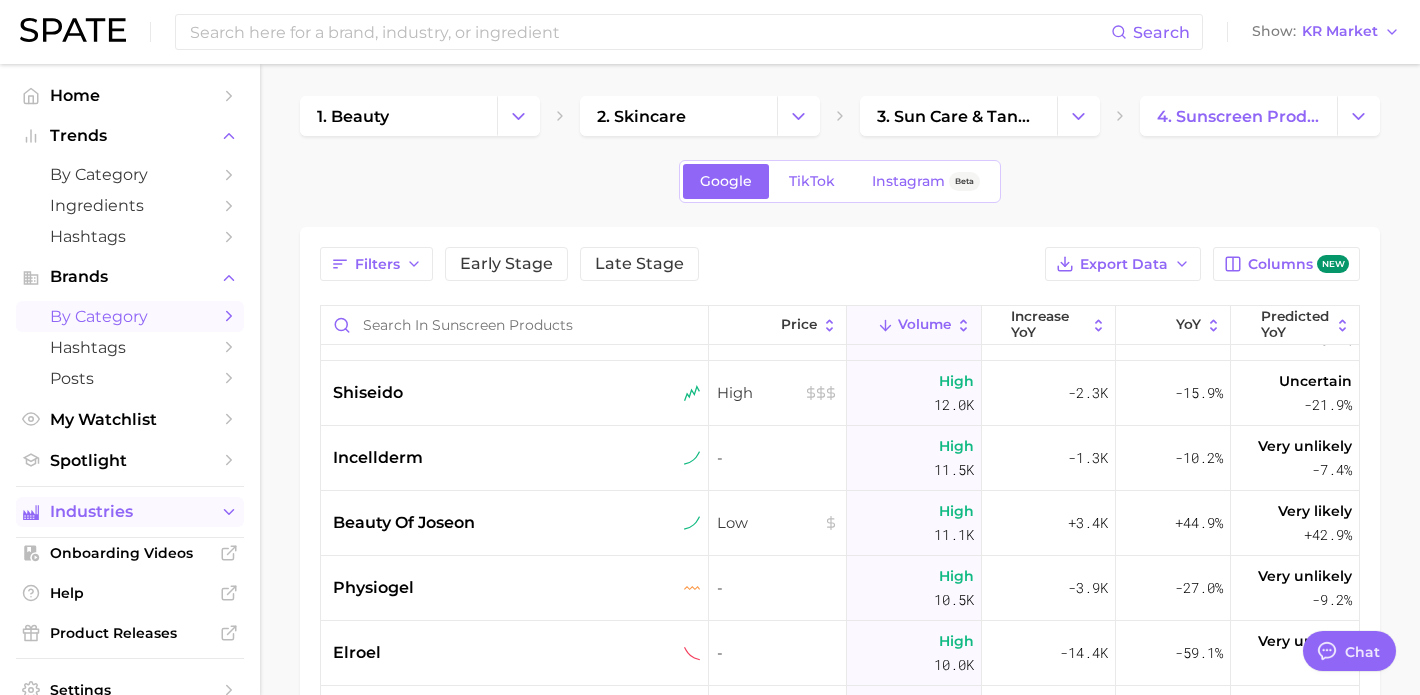 click on "Industries" at bounding box center (130, 512) 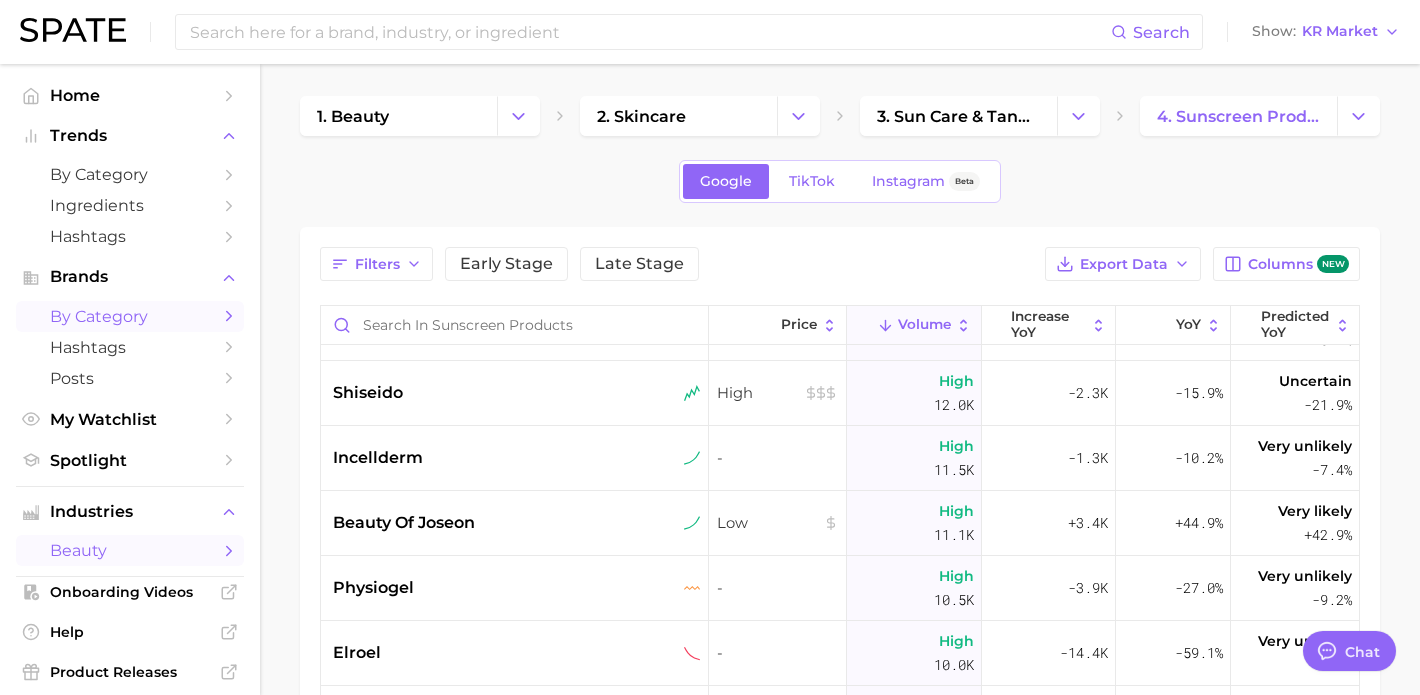 click on "beauty" at bounding box center (130, 550) 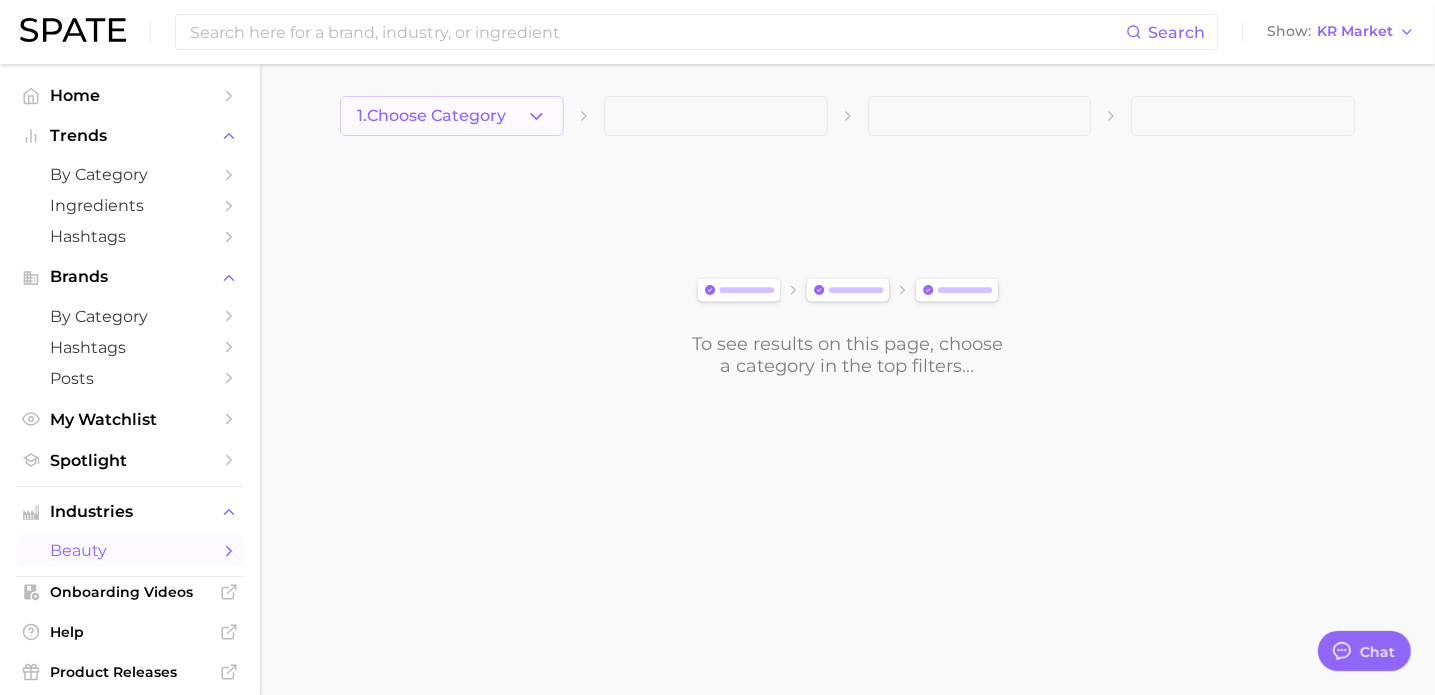 click on "1.  Choose Category" at bounding box center (431, 116) 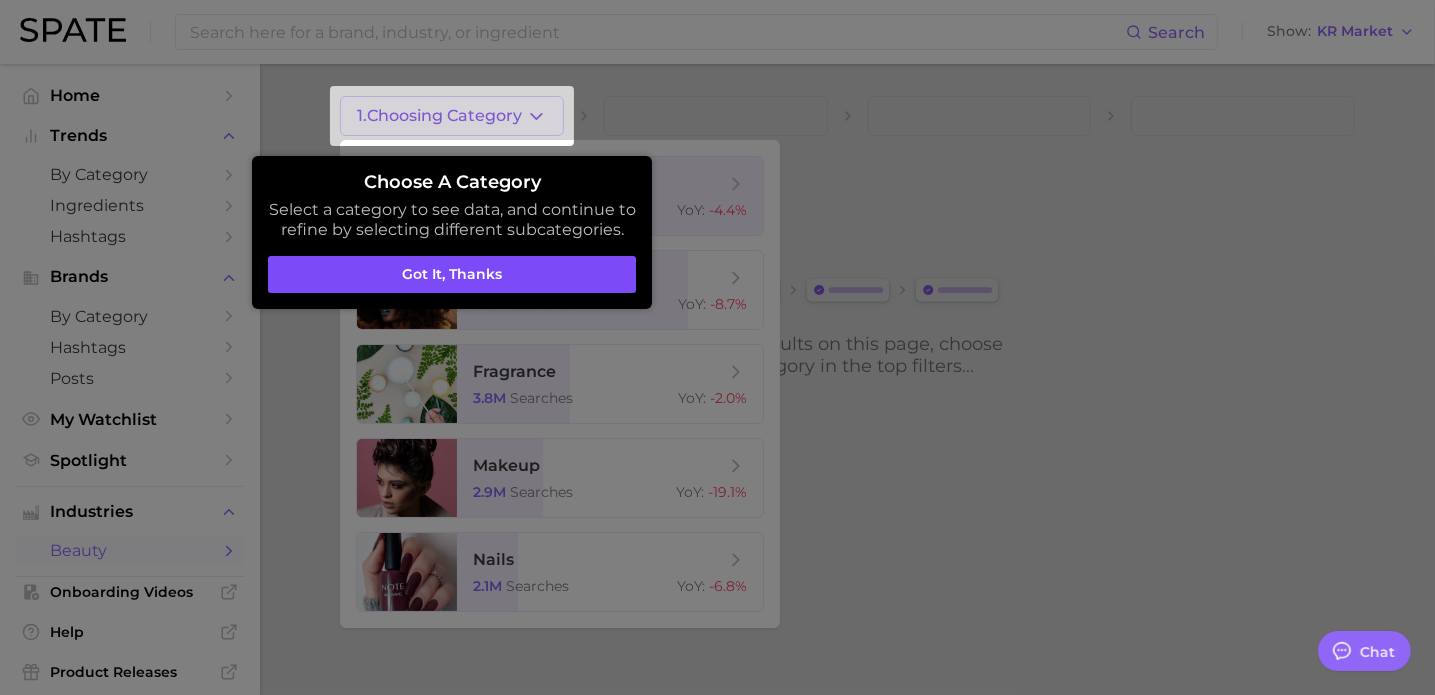 click on "Got it, thanks" at bounding box center (452, 275) 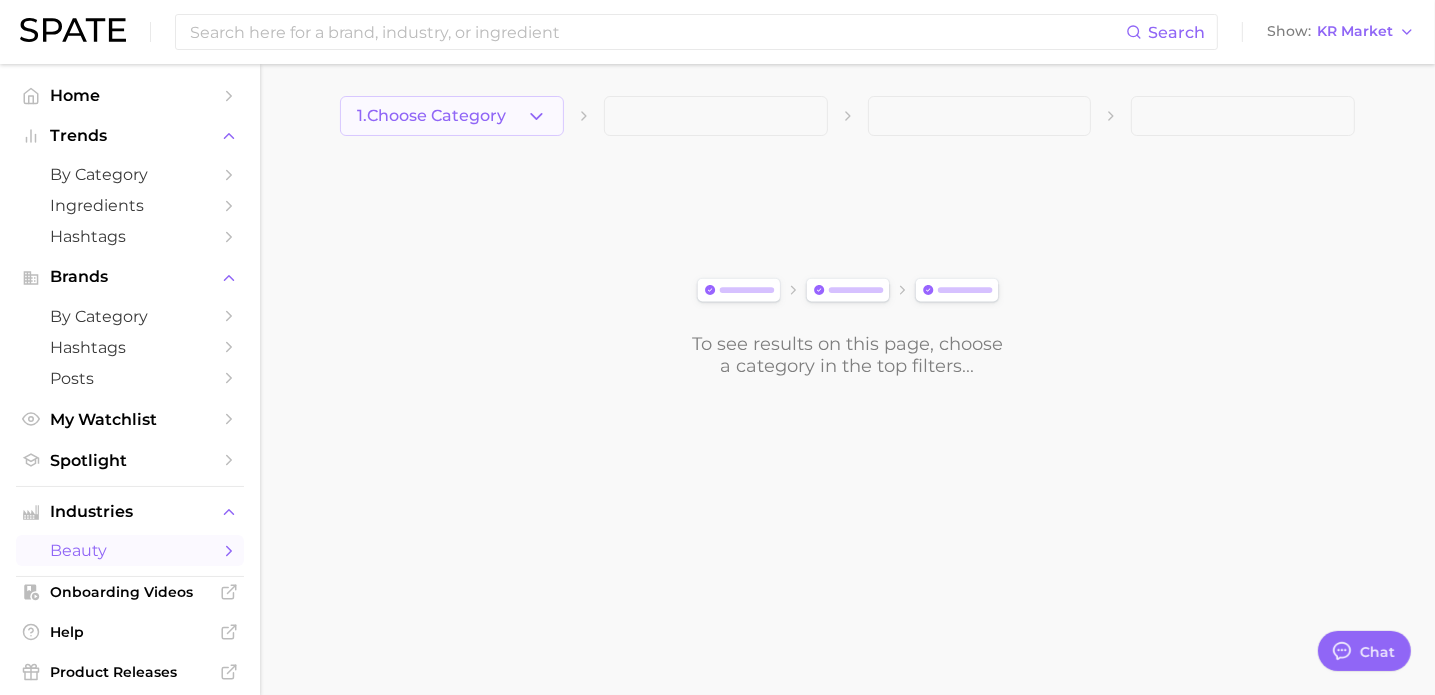 click on "1.  Choose Category" at bounding box center (452, 116) 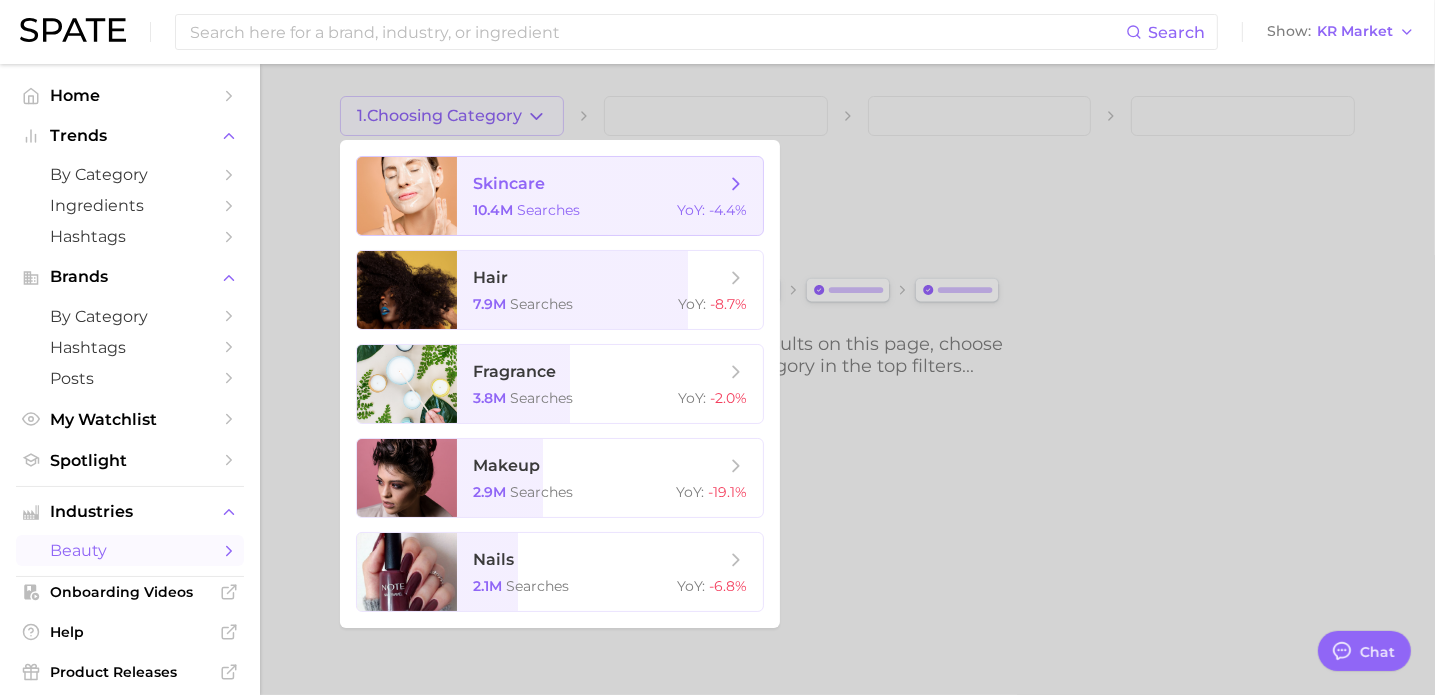 click on "skincare" at bounding box center [509, 183] 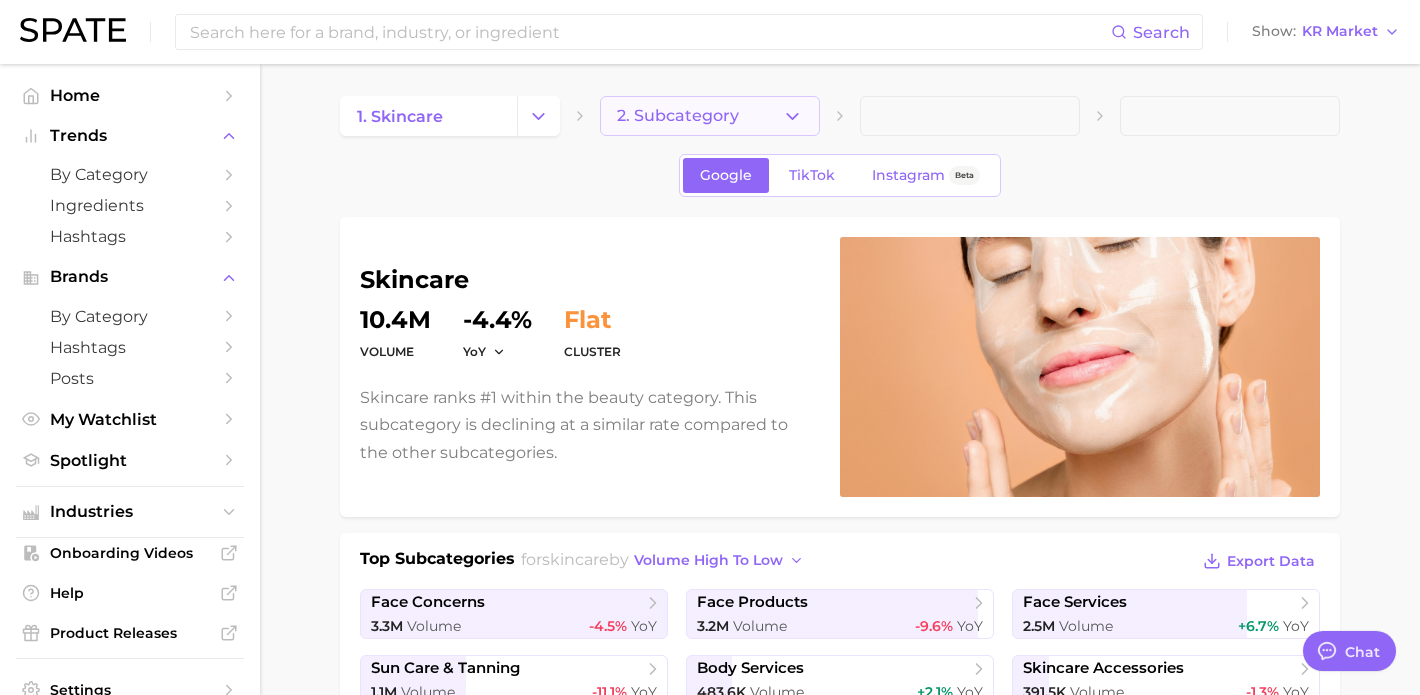 click on "2. Subcategory" at bounding box center [710, 116] 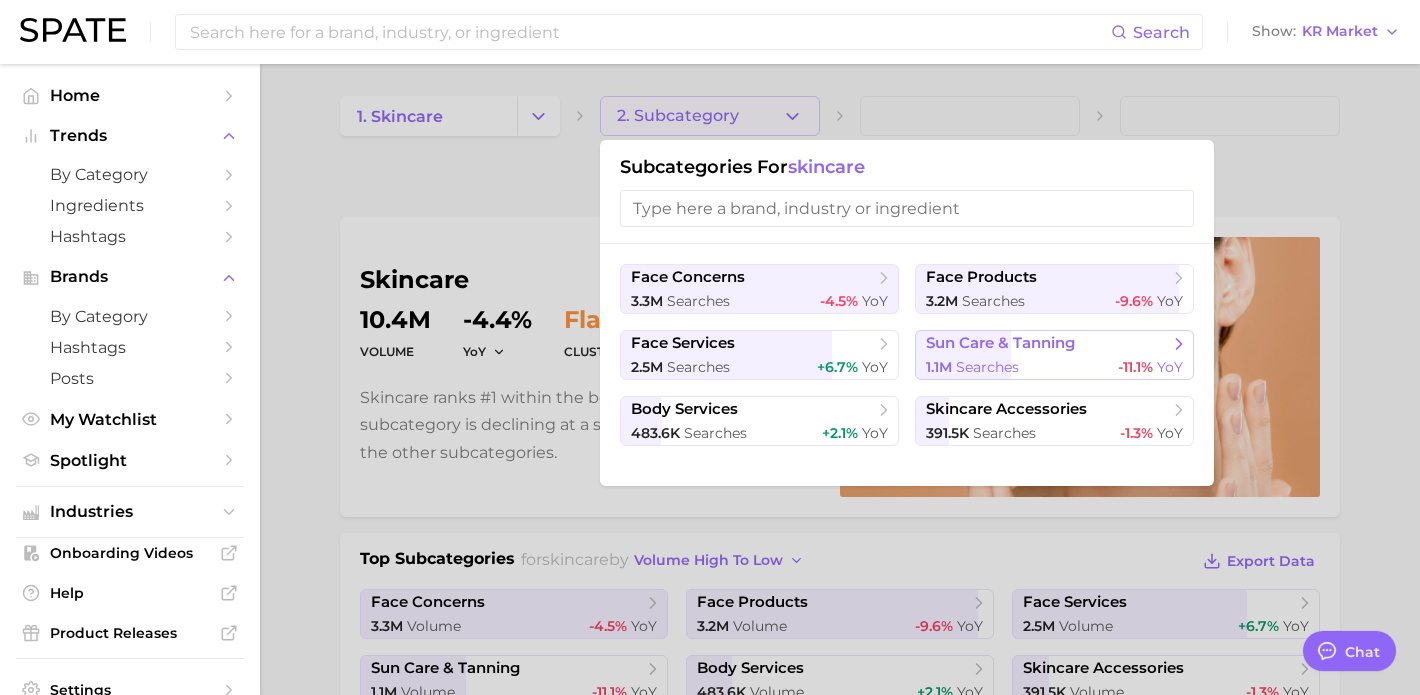 click on "sun care & tanning 1.1m searches -11.1% YoY" at bounding box center (1054, 355) 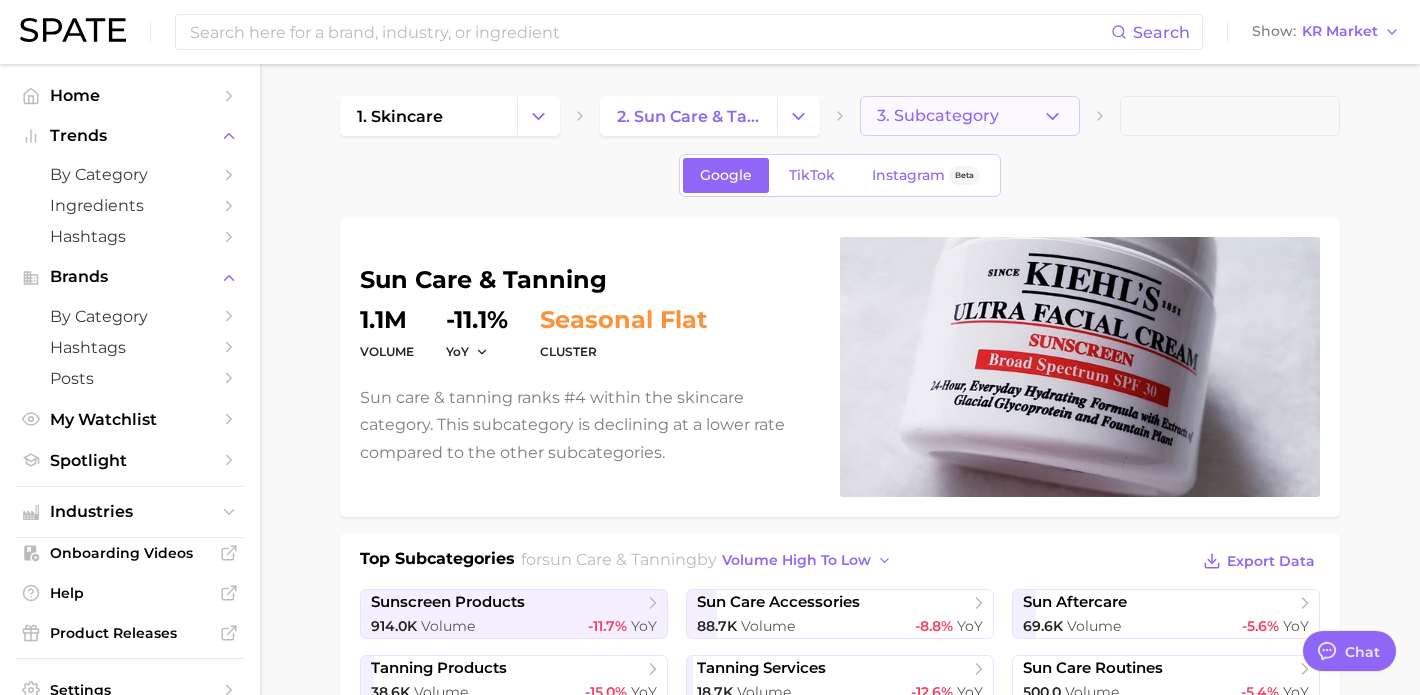 click on "3. Subcategory" at bounding box center [938, 116] 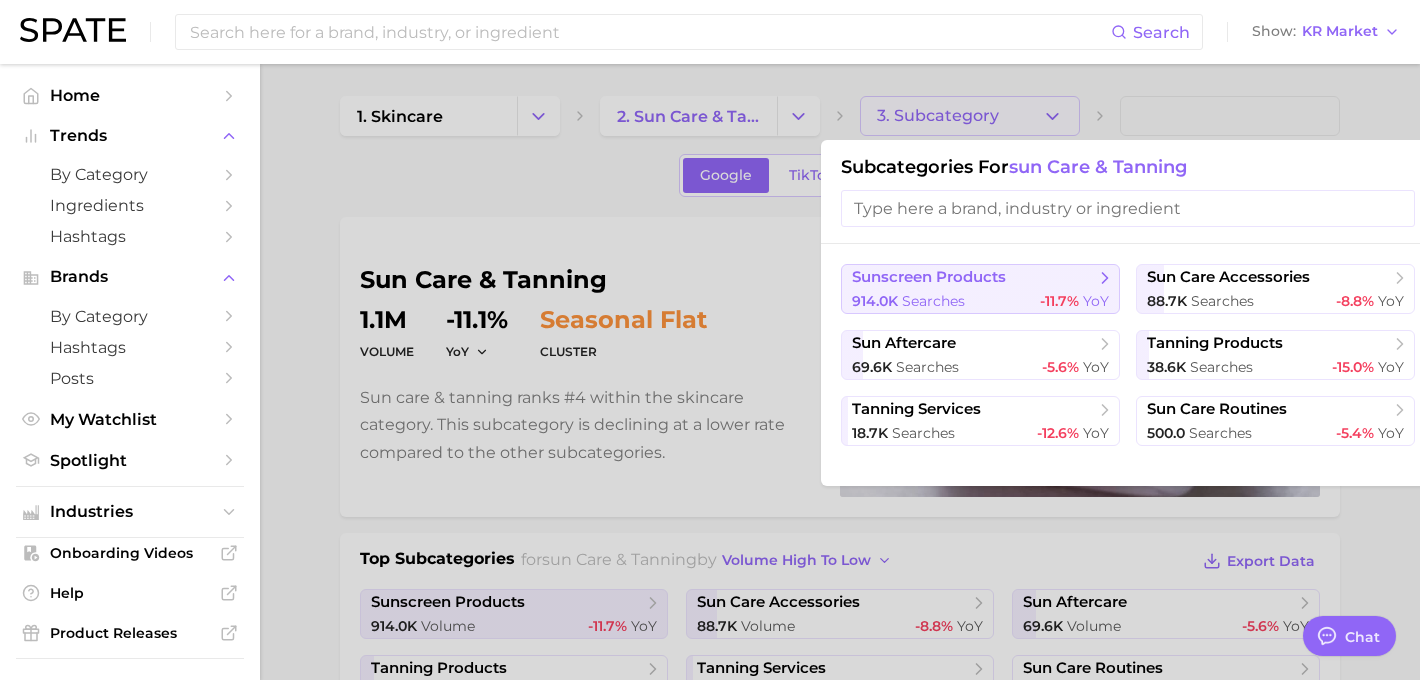 click on "searches" at bounding box center (933, 301) 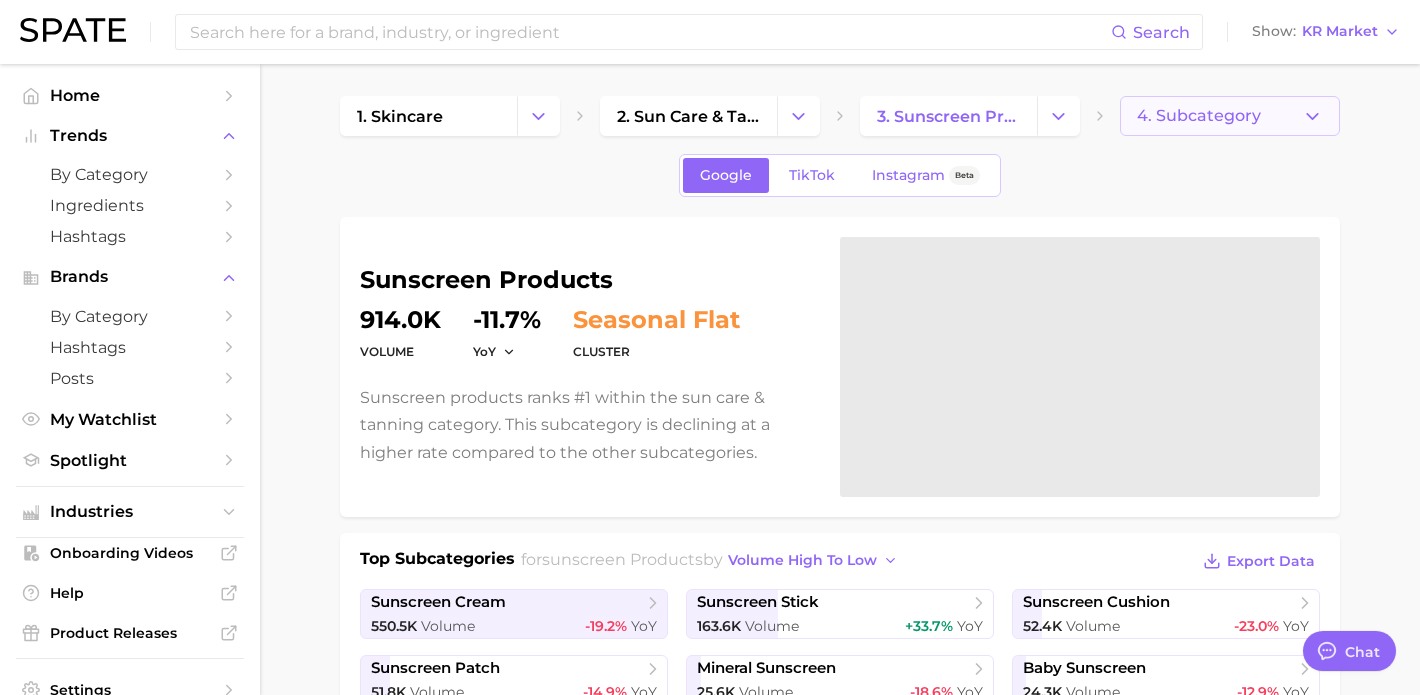 click on "4. Subcategory" at bounding box center [1230, 116] 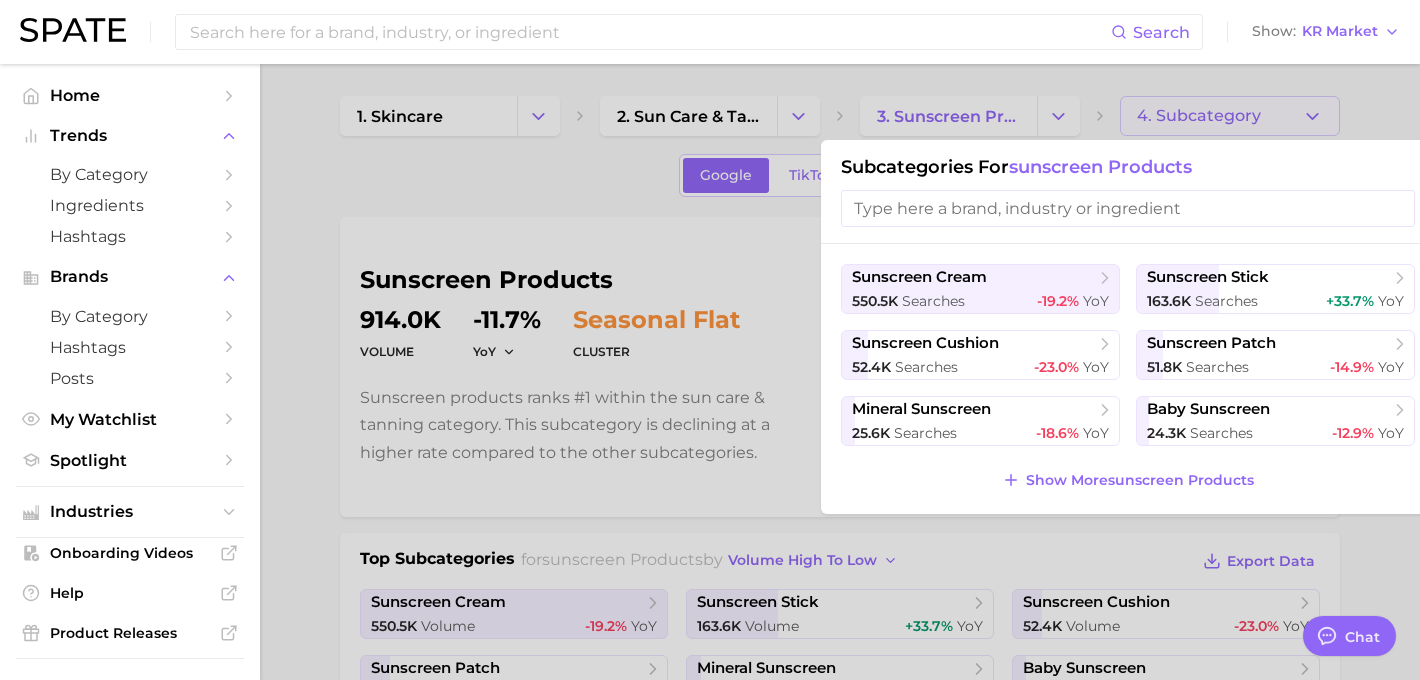 click on "sunscreen cream 550.5k searches -19.2% YoY sunscreen stick 163.6k searches +33.7% YoY sunscreen cushion 52.4k searches -23.0% YoY sunscreen patch 51.8k searches -14.9% YoY mineral sunscreen 25.6k searches -18.6% YoY baby sunscreen 24.3k searches -12.9% YoY Show More sunscreen products" at bounding box center [1128, 379] 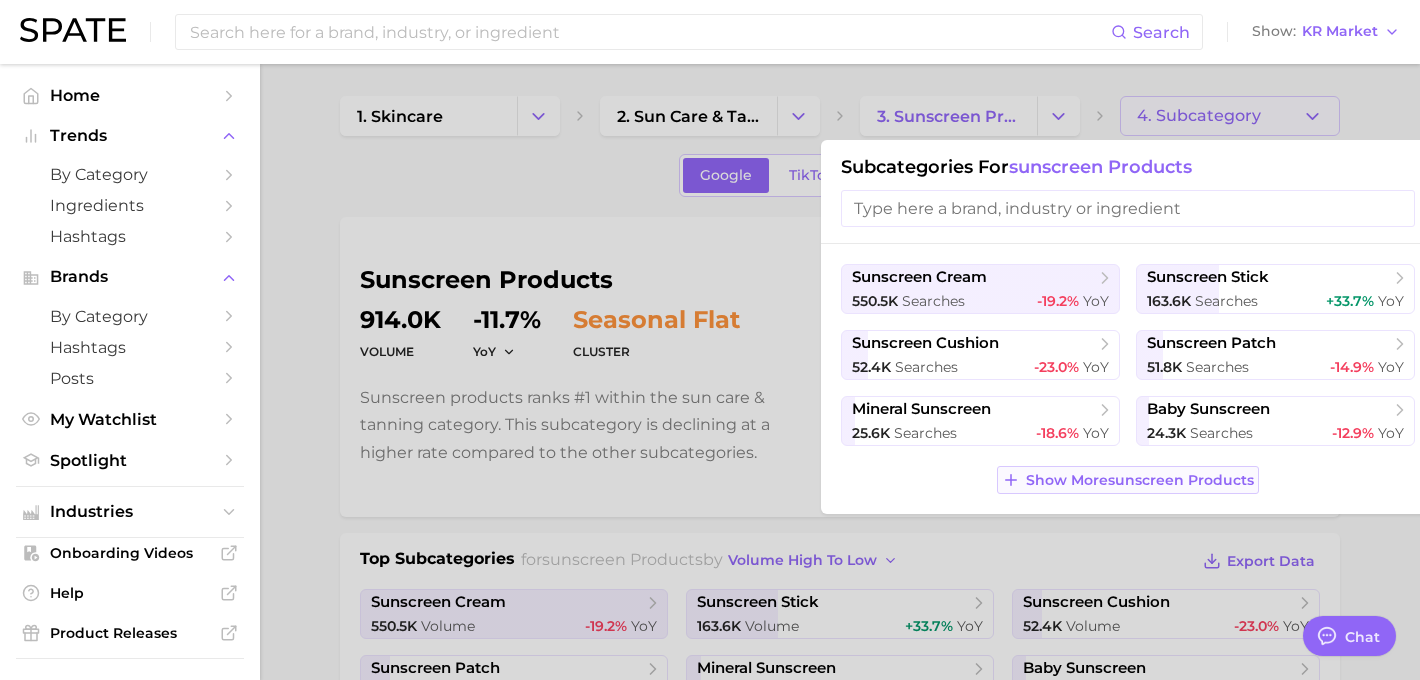 click on "Show More  sunscreen products" at bounding box center (1128, 480) 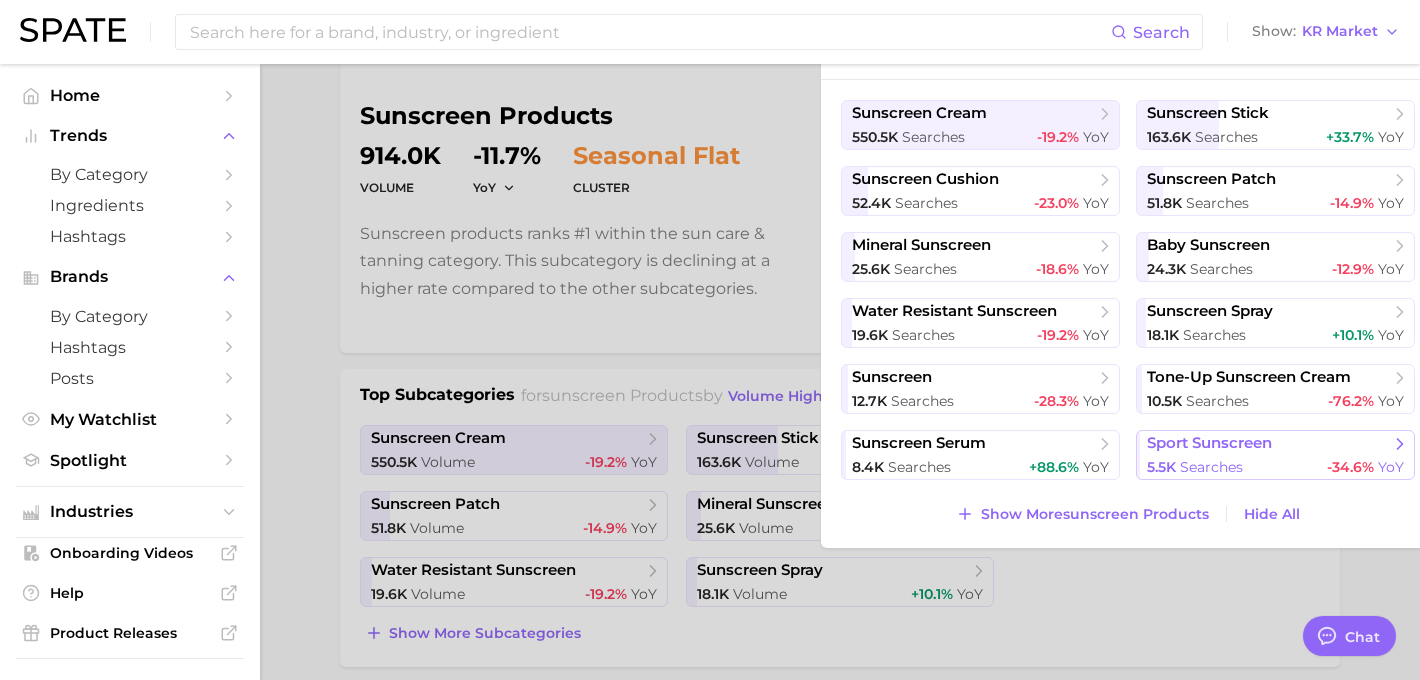 scroll, scrollTop: 200, scrollLeft: 0, axis: vertical 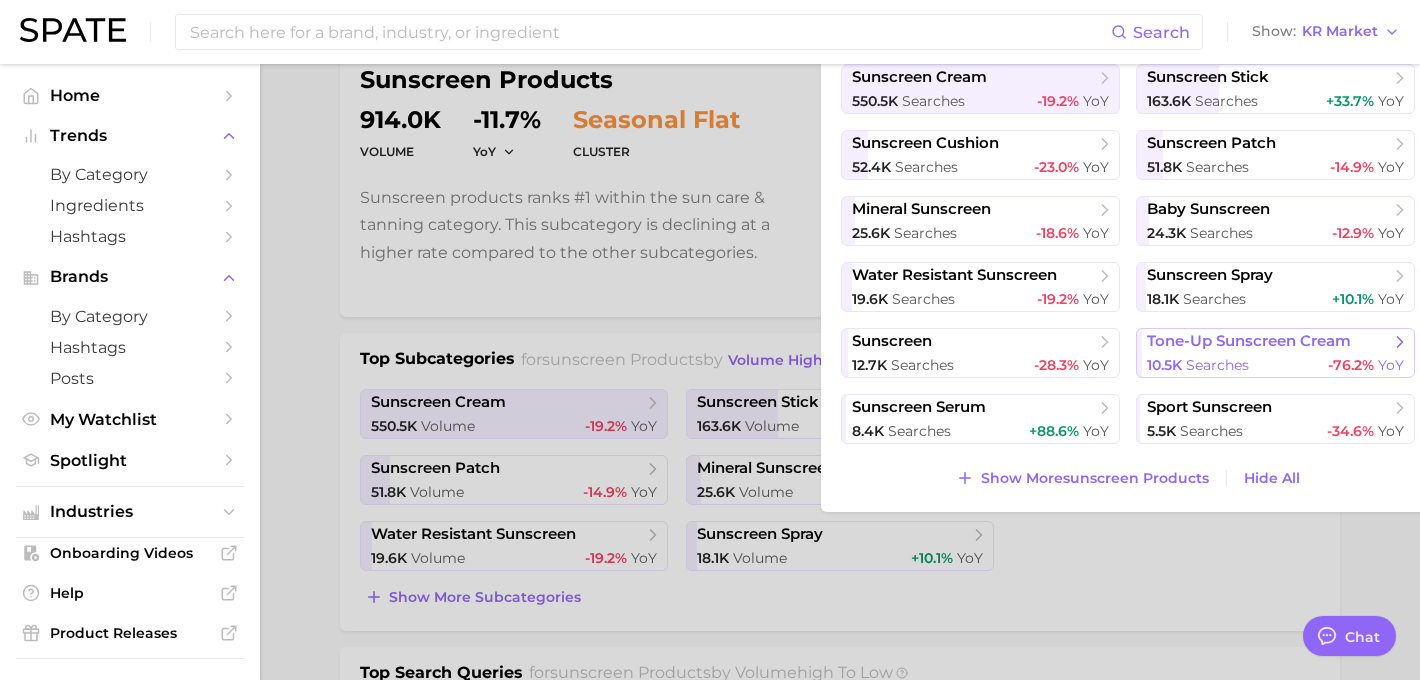 click on "searches" at bounding box center (1217, 365) 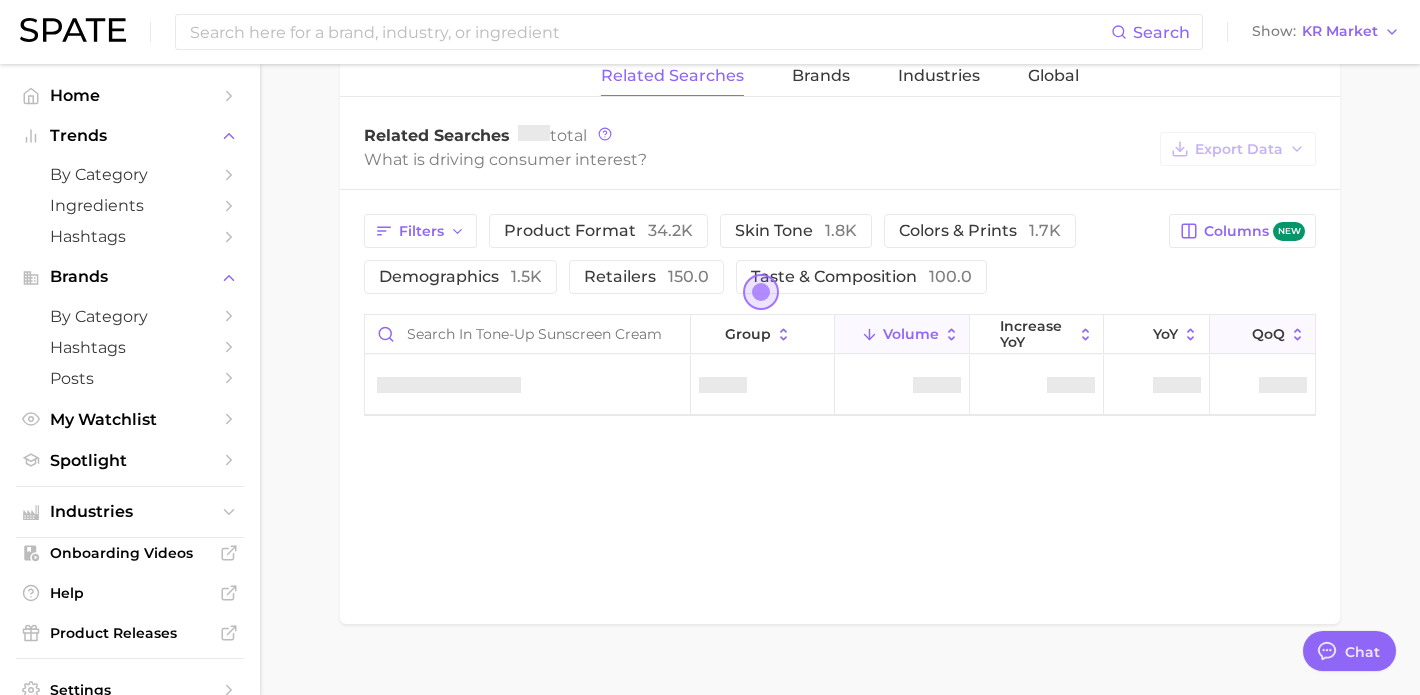 scroll, scrollTop: 1000, scrollLeft: 0, axis: vertical 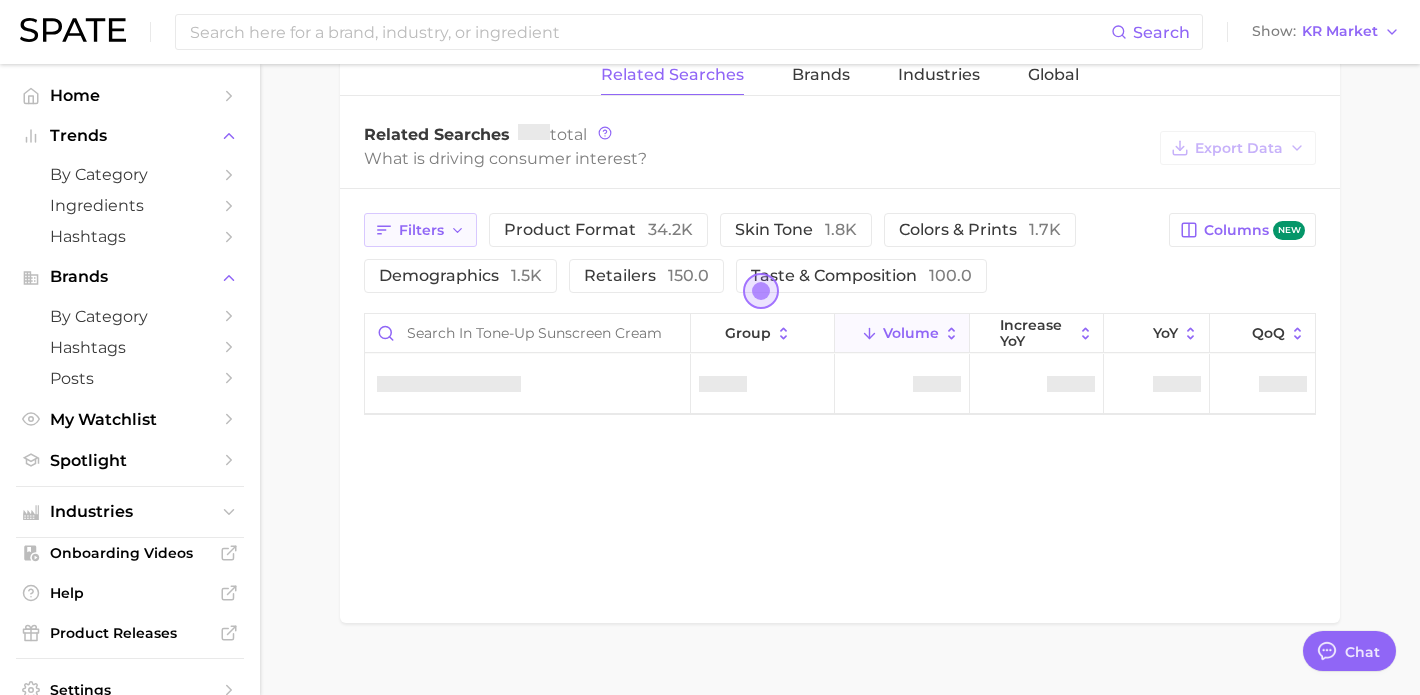 click 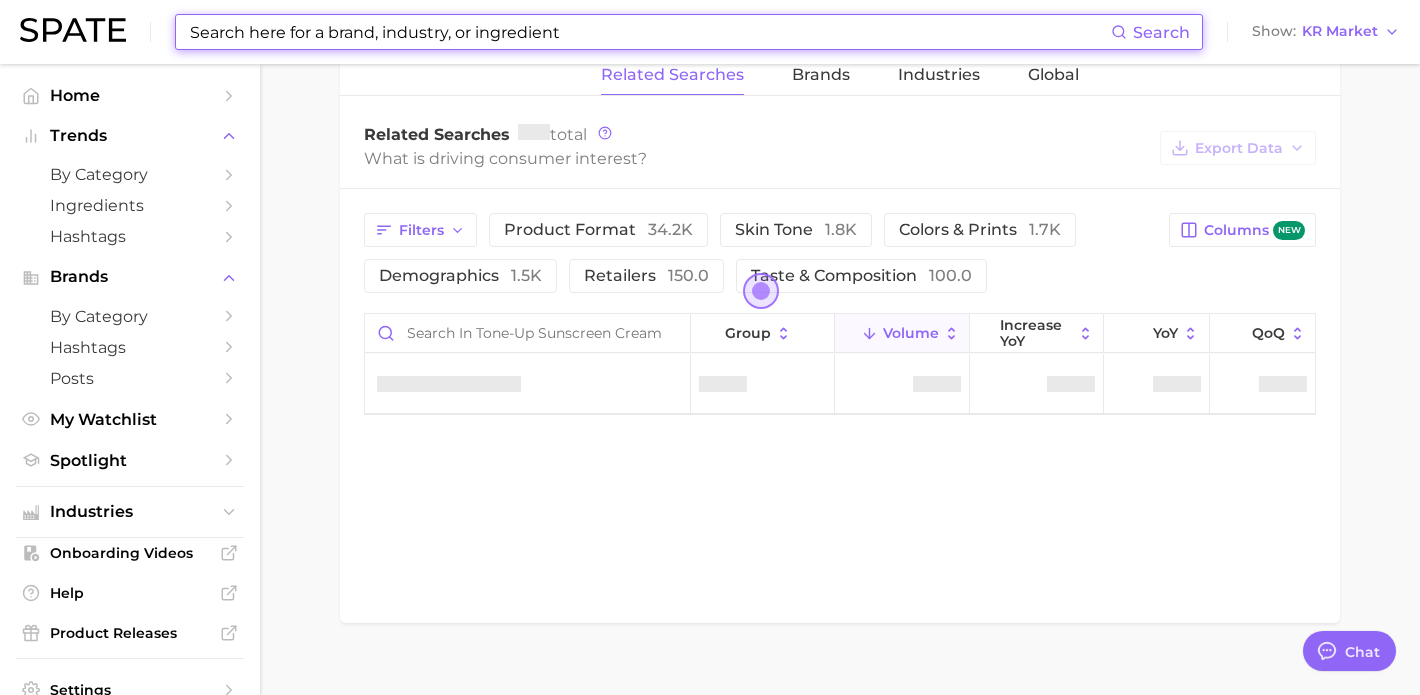 click at bounding box center [649, 32] 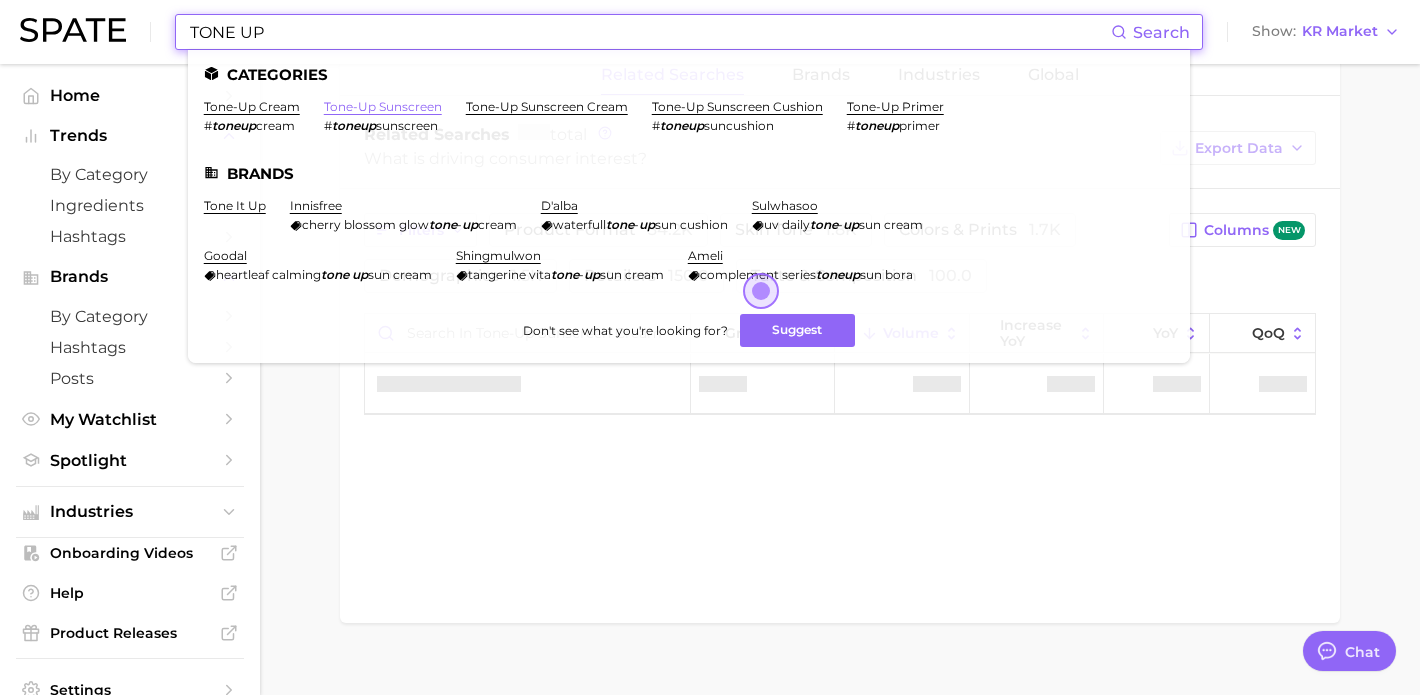 type on "TONE UP" 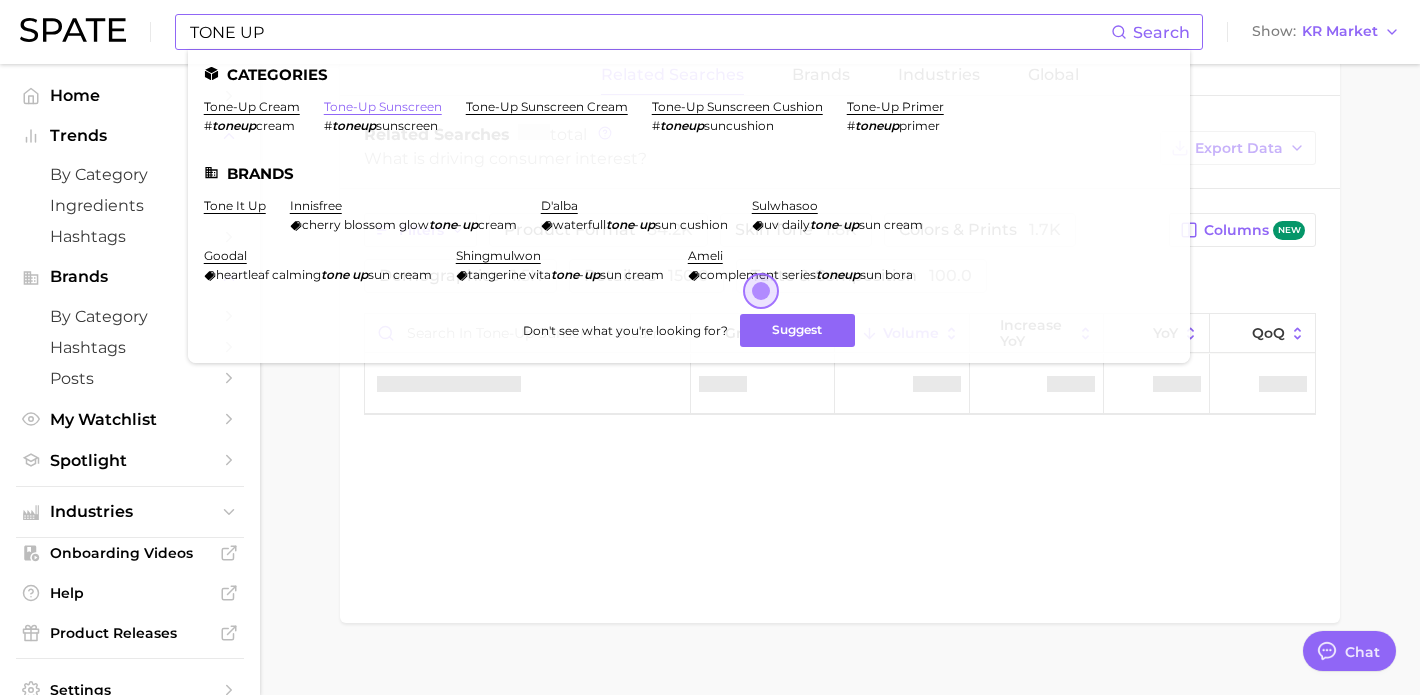 click on "tone-up sunscreen" at bounding box center (383, 106) 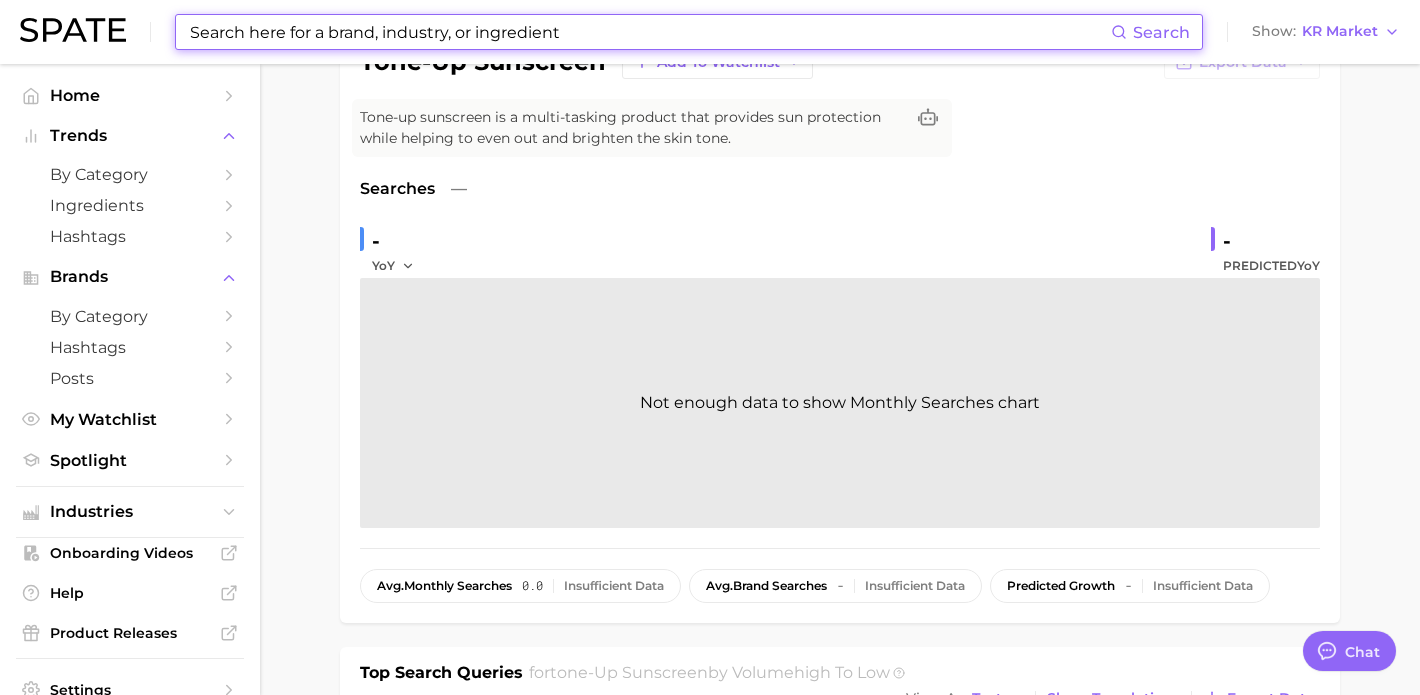 scroll, scrollTop: 200, scrollLeft: 0, axis: vertical 